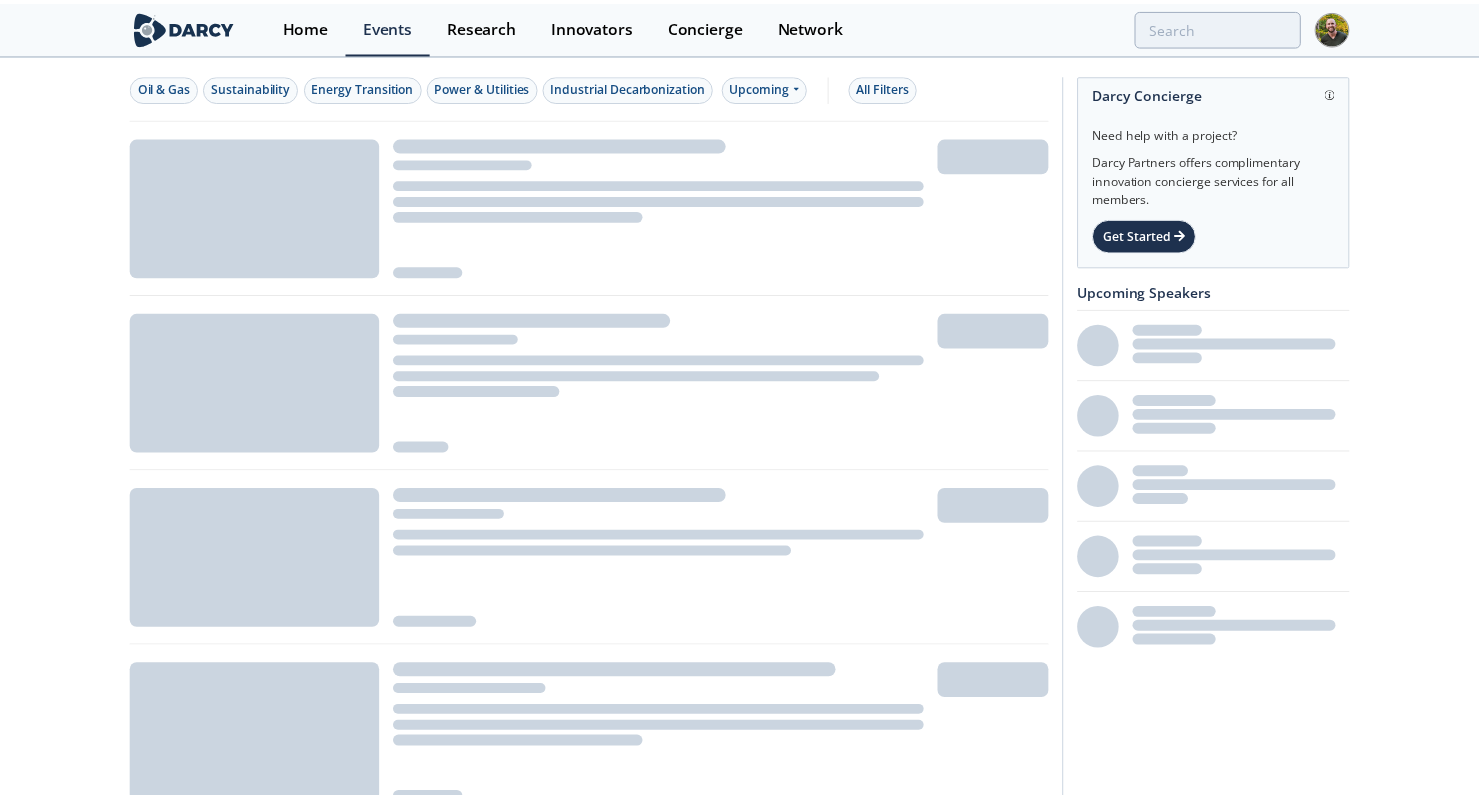 scroll, scrollTop: 0, scrollLeft: 0, axis: both 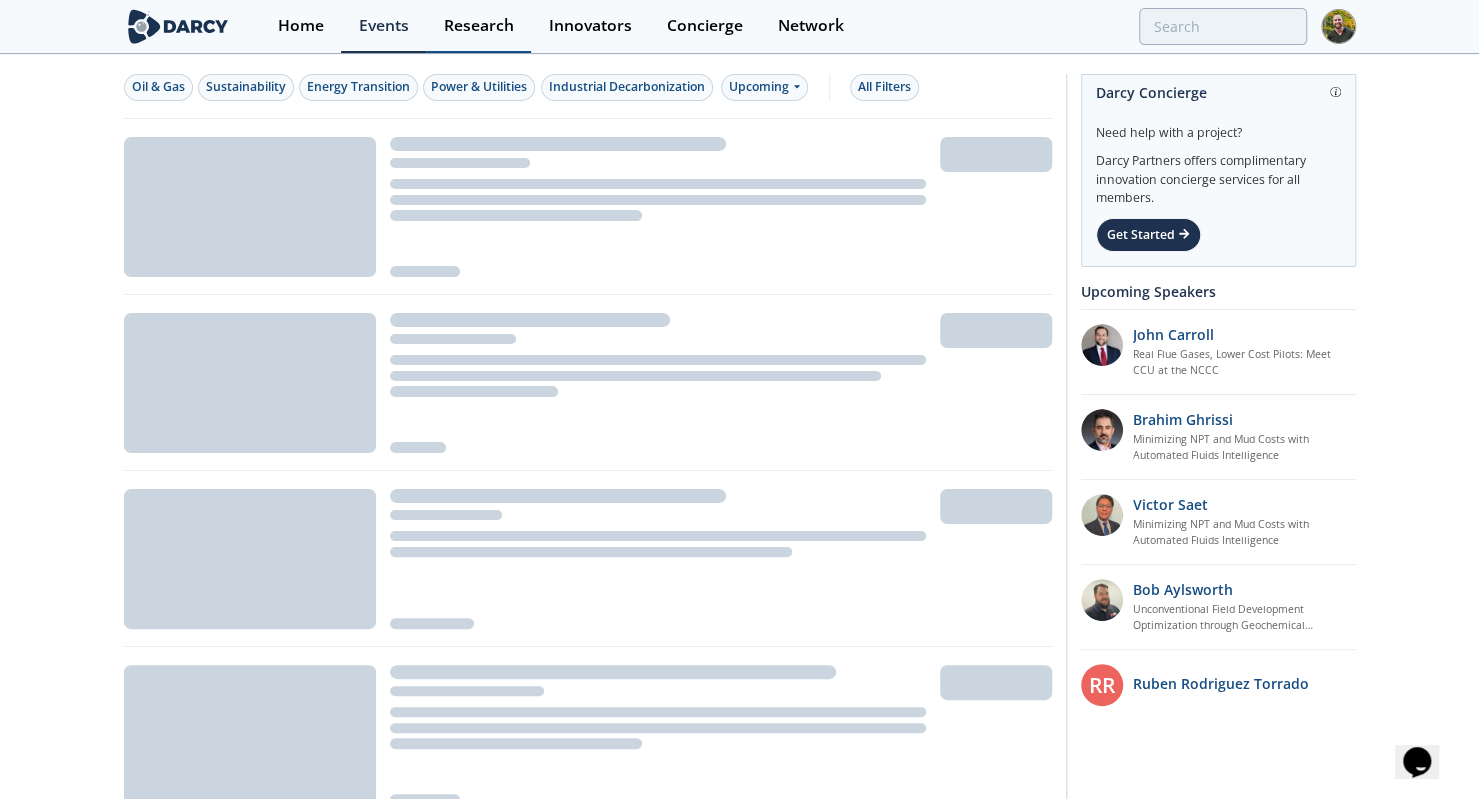 click on "Research" at bounding box center [479, 26] 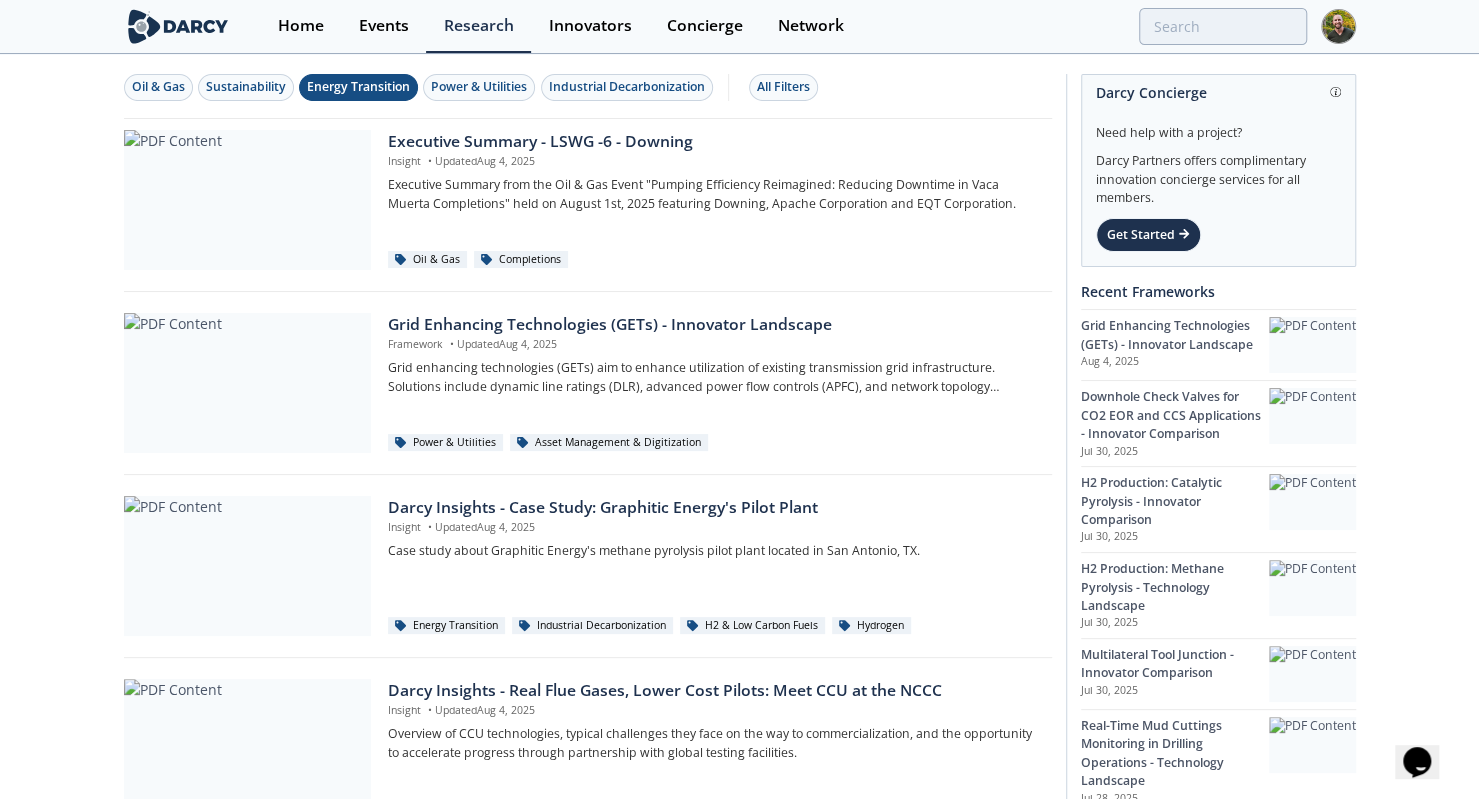click on "Energy Transition" at bounding box center (358, 87) 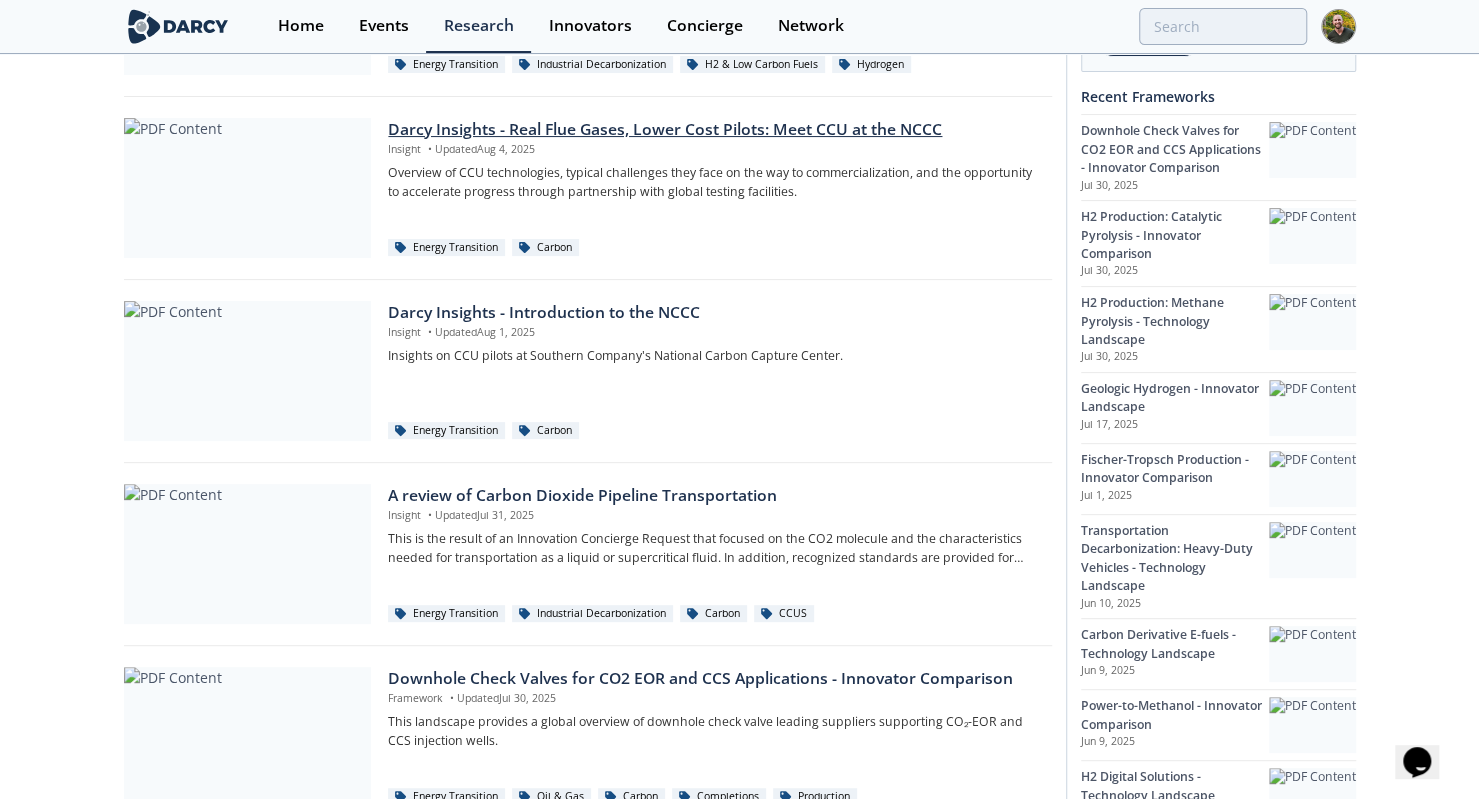 scroll, scrollTop: 0, scrollLeft: 0, axis: both 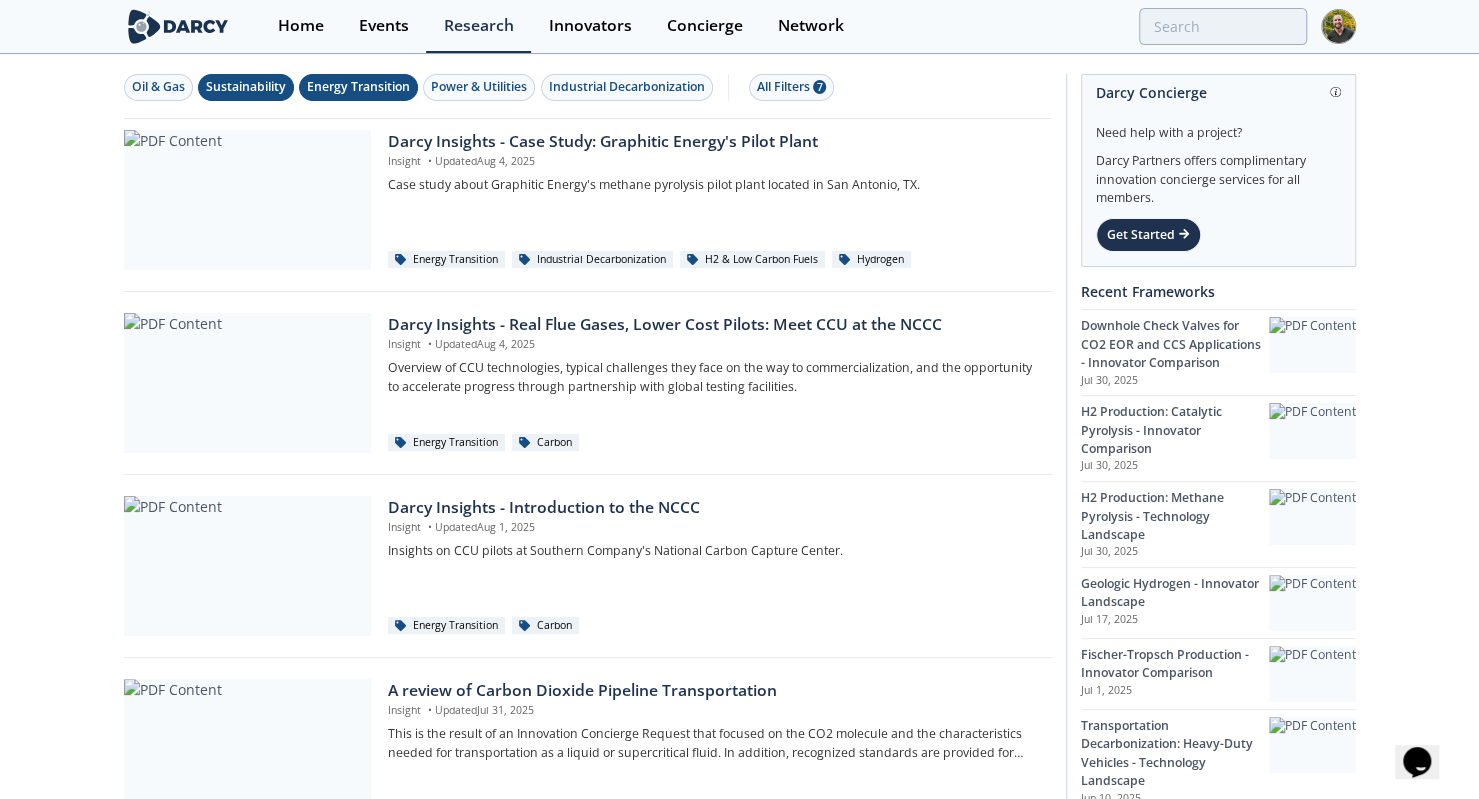 click on "Sustainability" at bounding box center [246, 87] 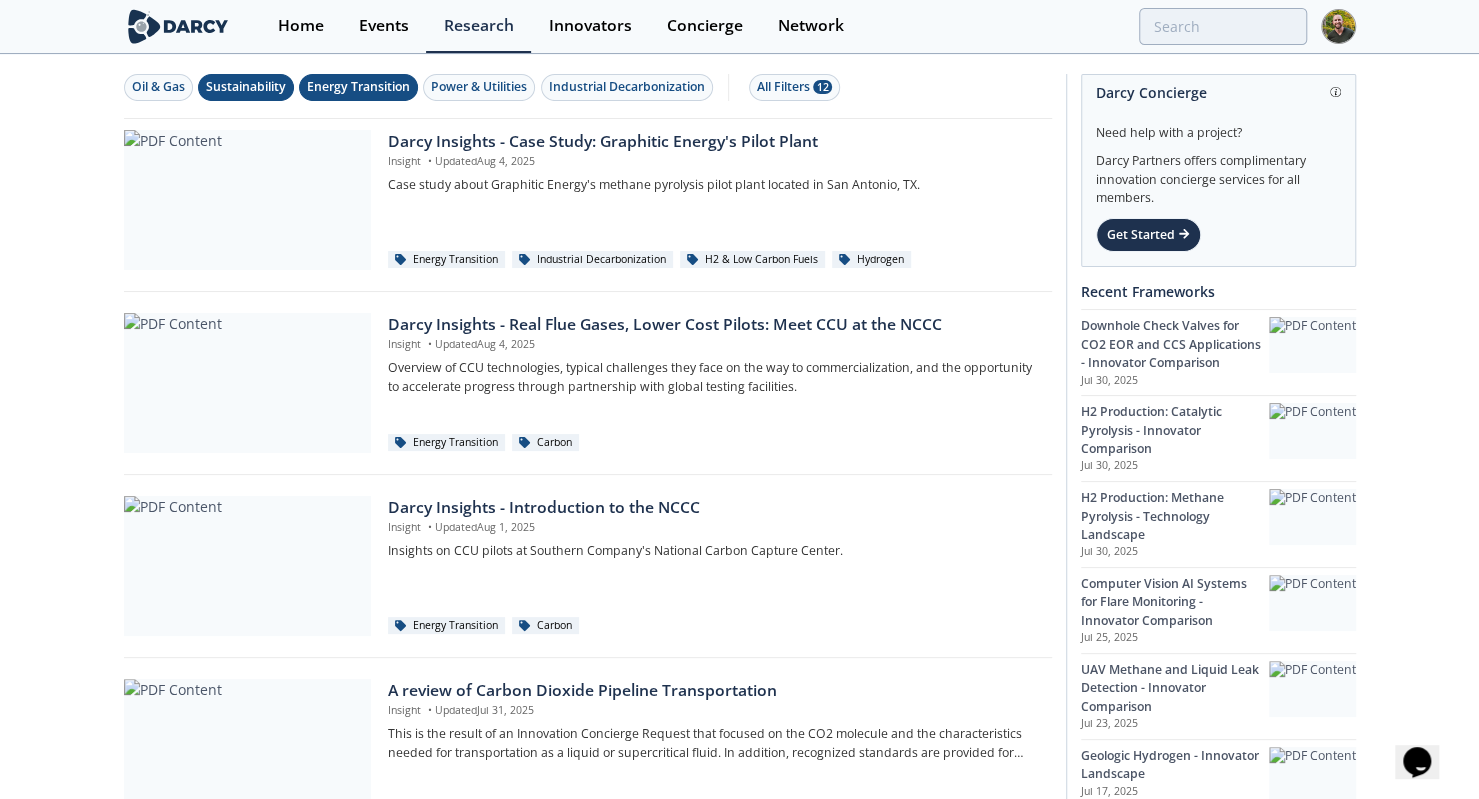click on "Energy Transition" at bounding box center [358, 87] 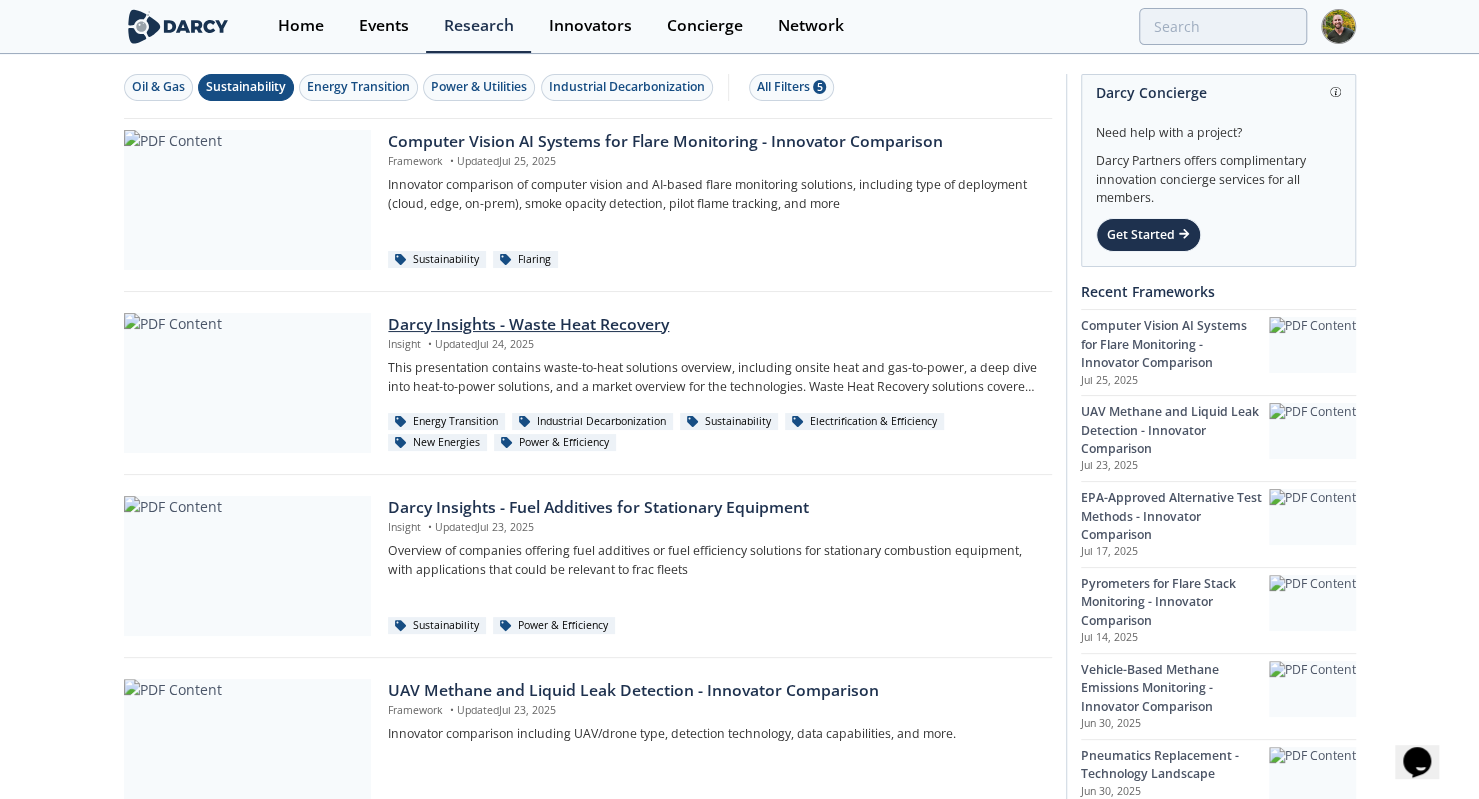 click on "Darcy Insights - Waste Heat Recovery" at bounding box center (712, 325) 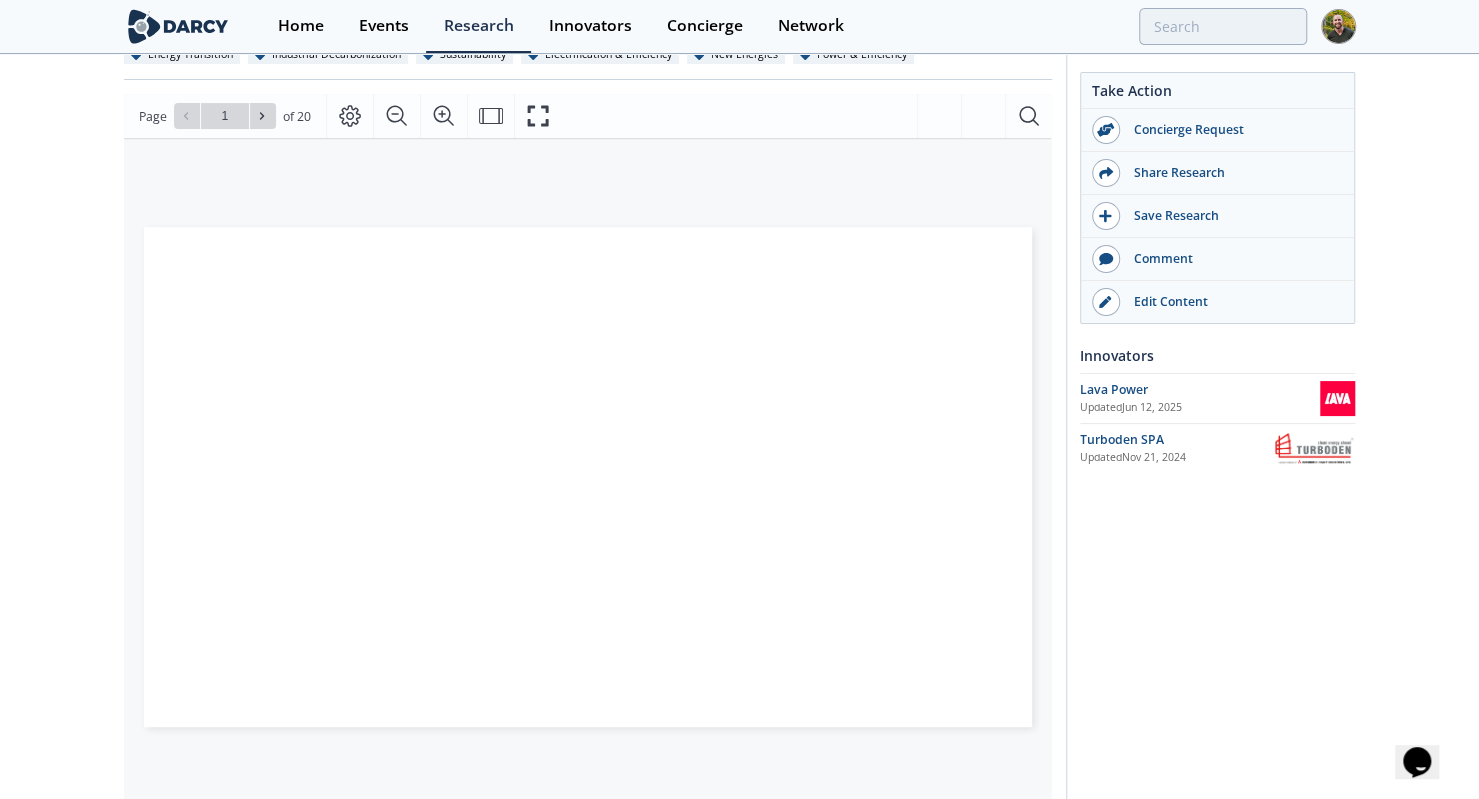 scroll, scrollTop: 246, scrollLeft: 0, axis: vertical 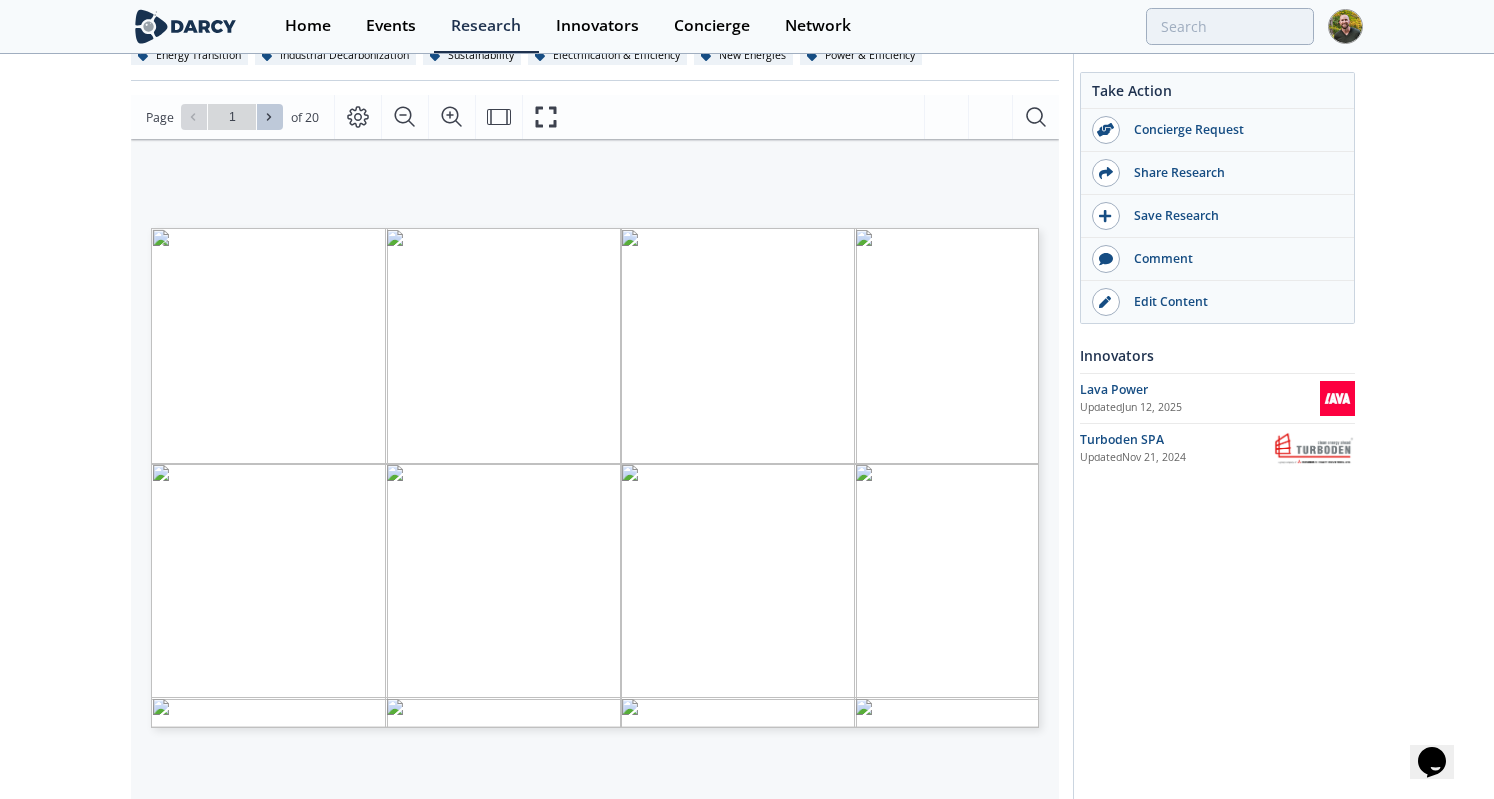 click at bounding box center [270, 117] 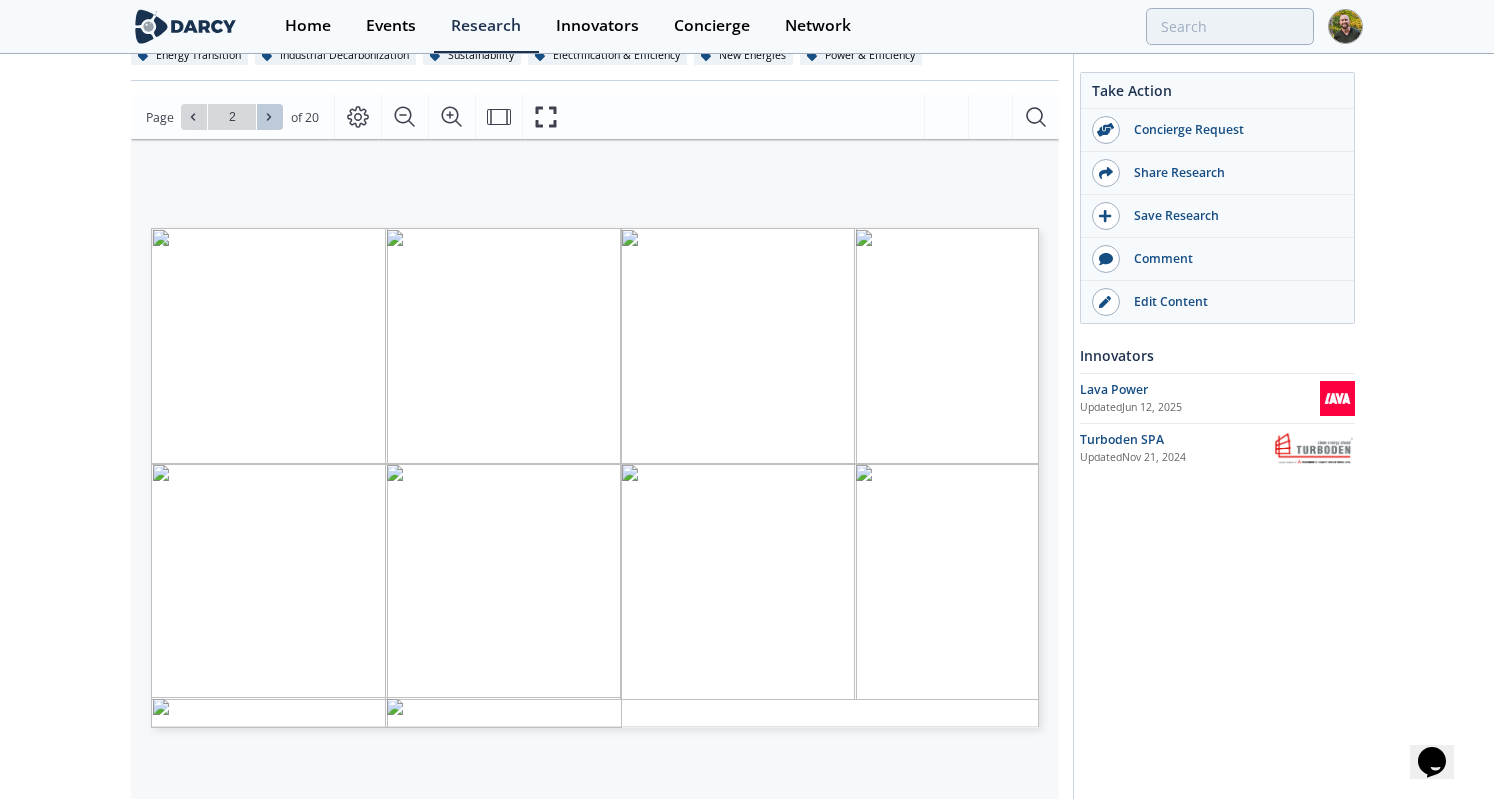 click at bounding box center [270, 117] 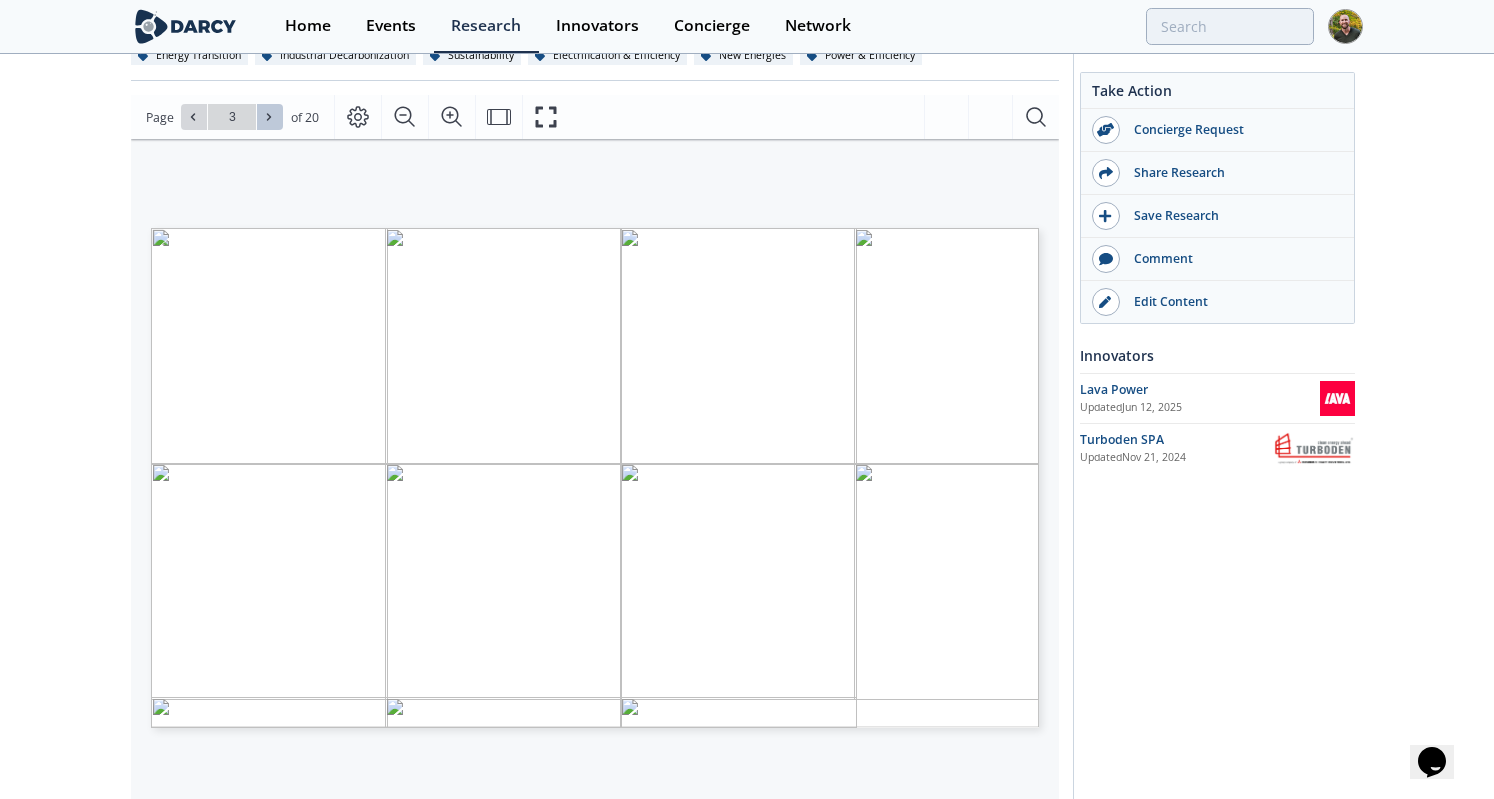 click at bounding box center (270, 117) 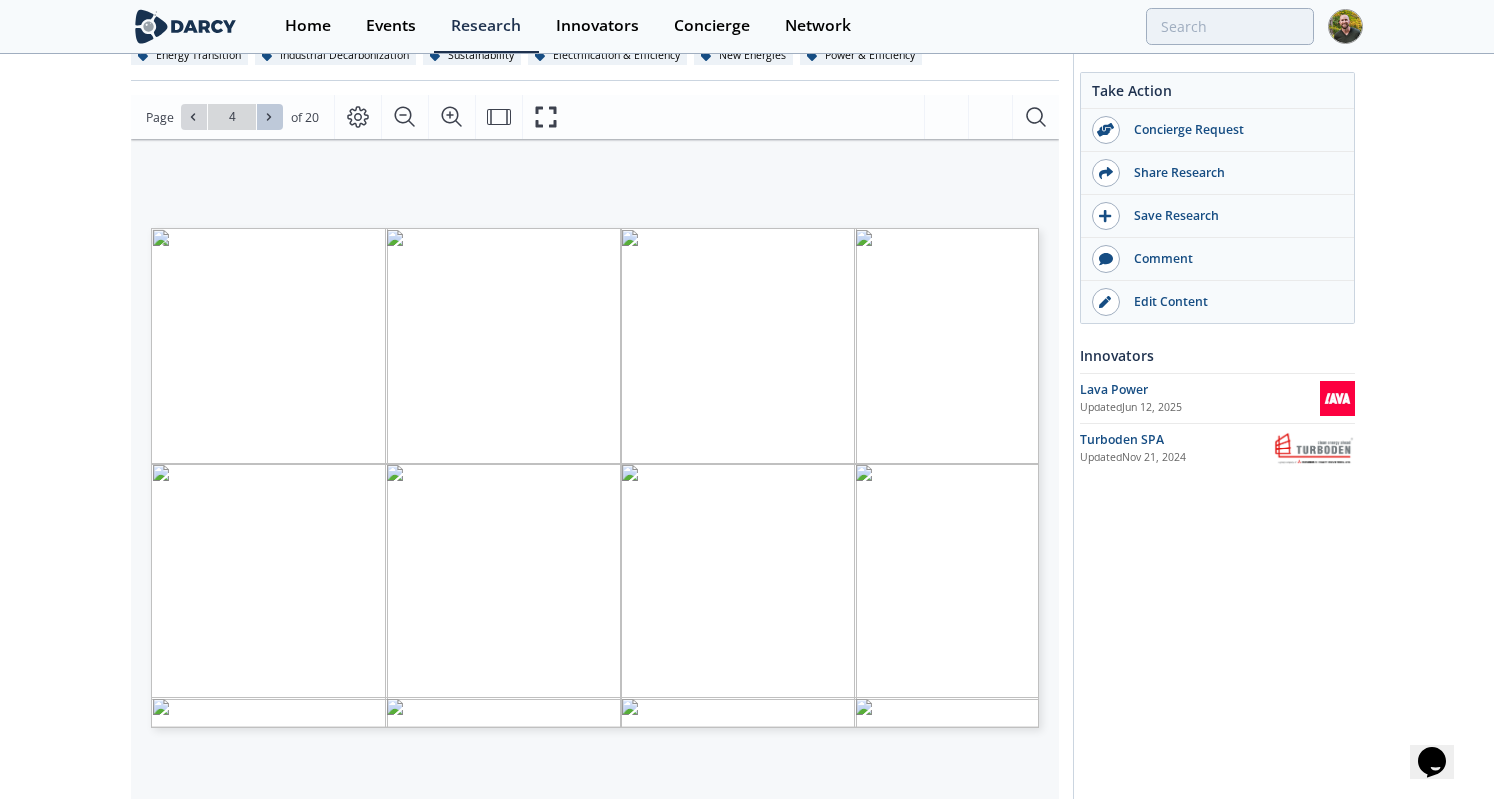 click at bounding box center (270, 117) 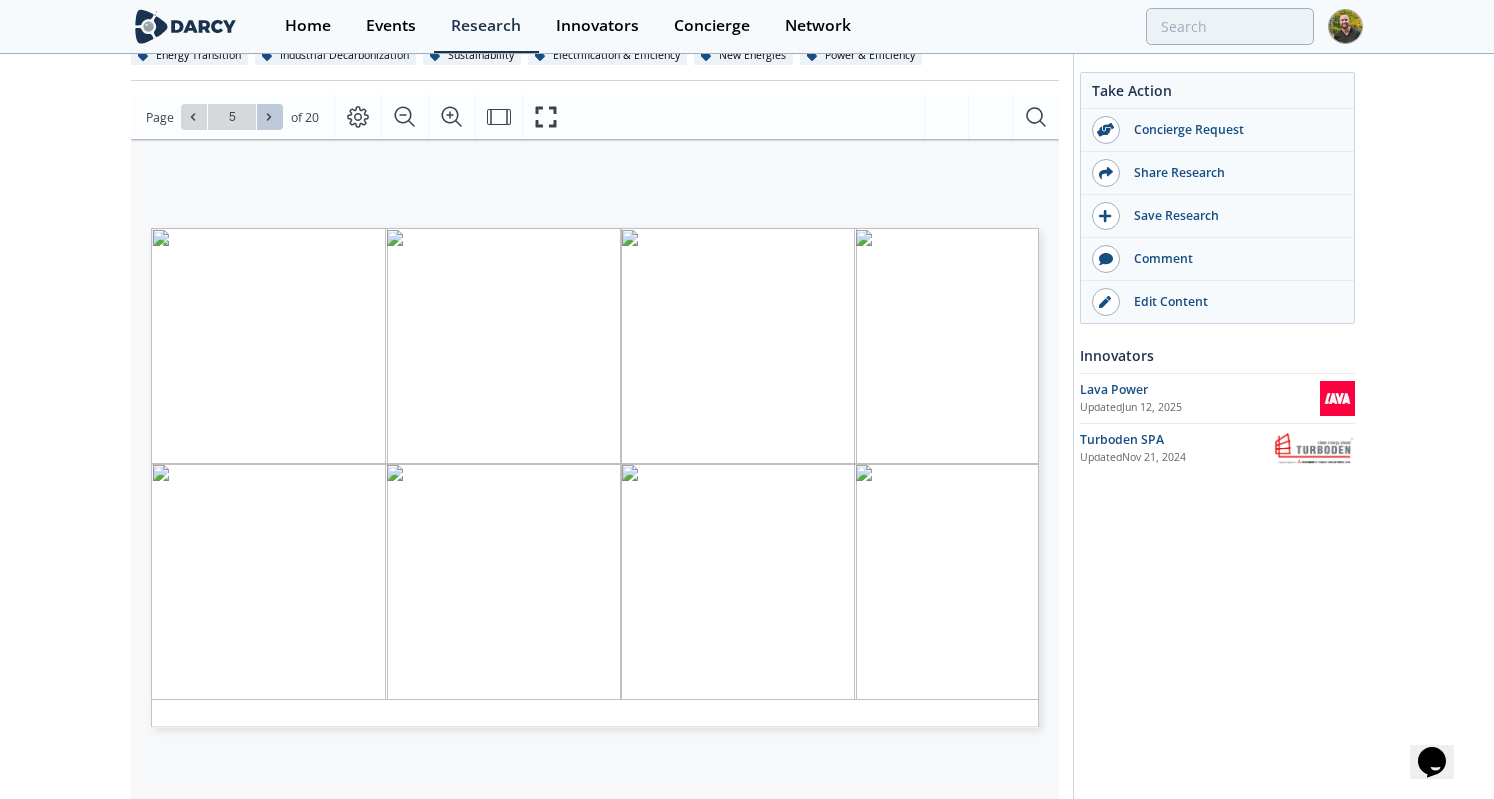 click at bounding box center (270, 117) 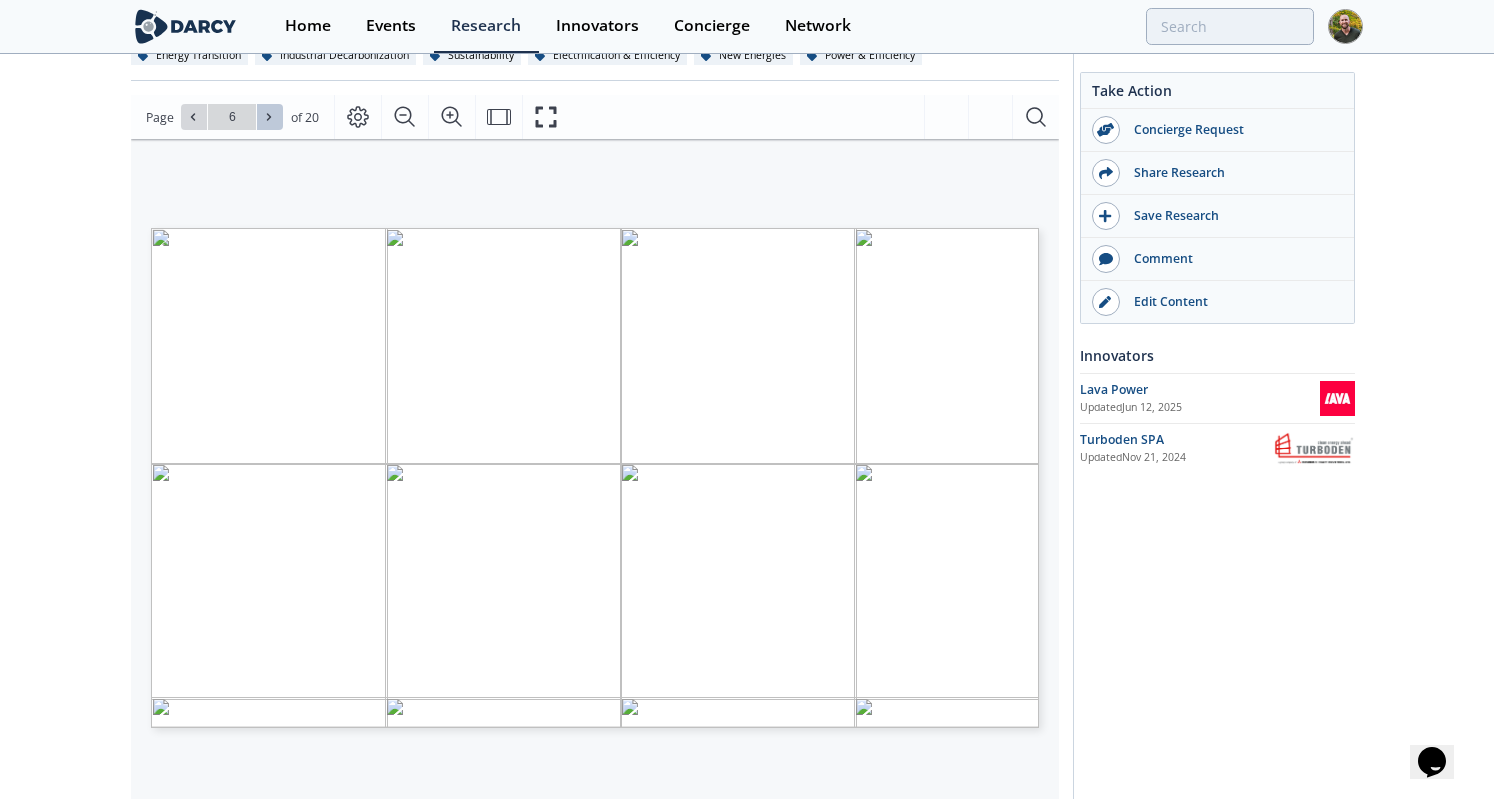 click at bounding box center (270, 117) 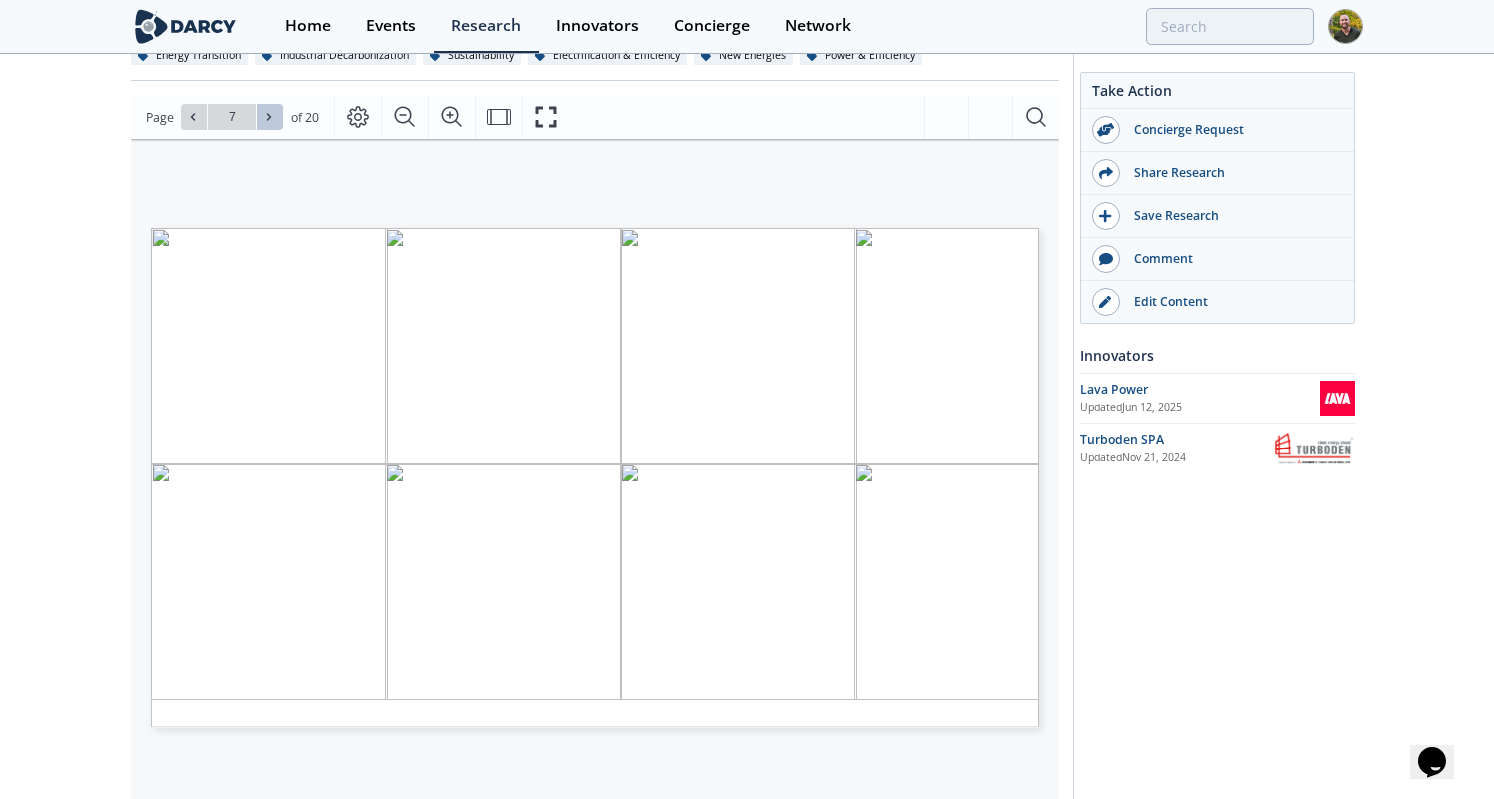 click at bounding box center (270, 117) 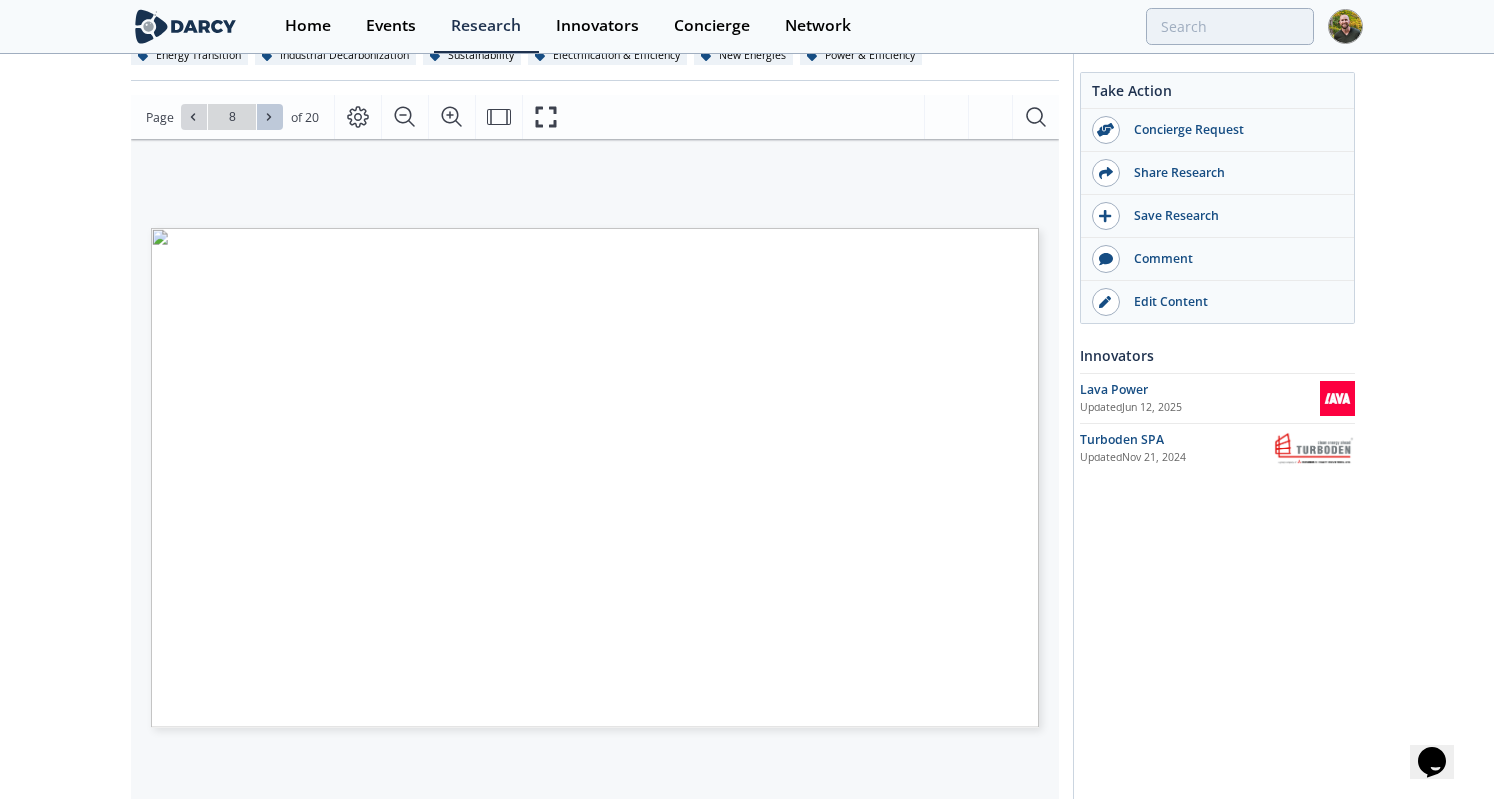 click at bounding box center (270, 117) 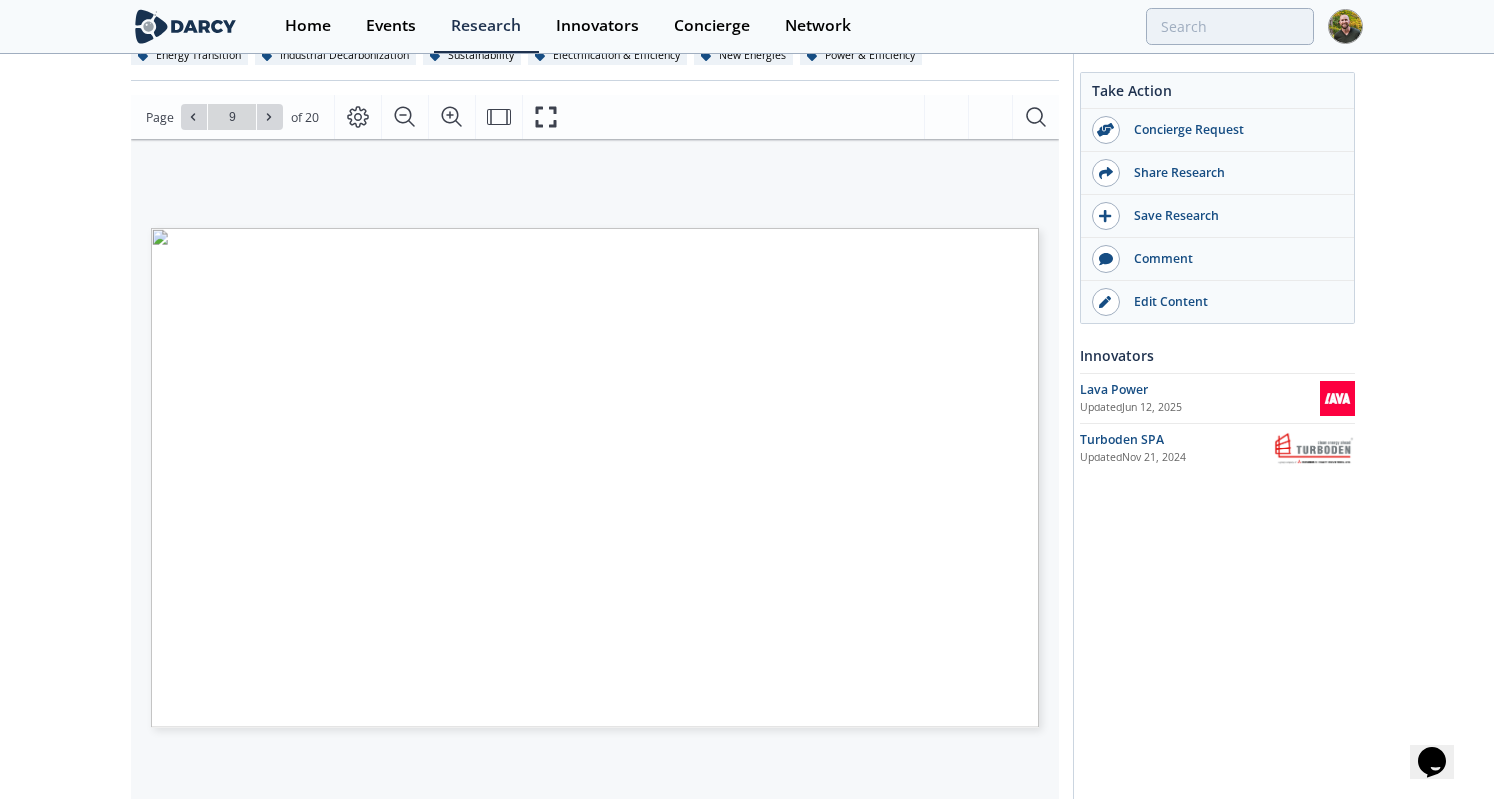 click at bounding box center (270, 117) 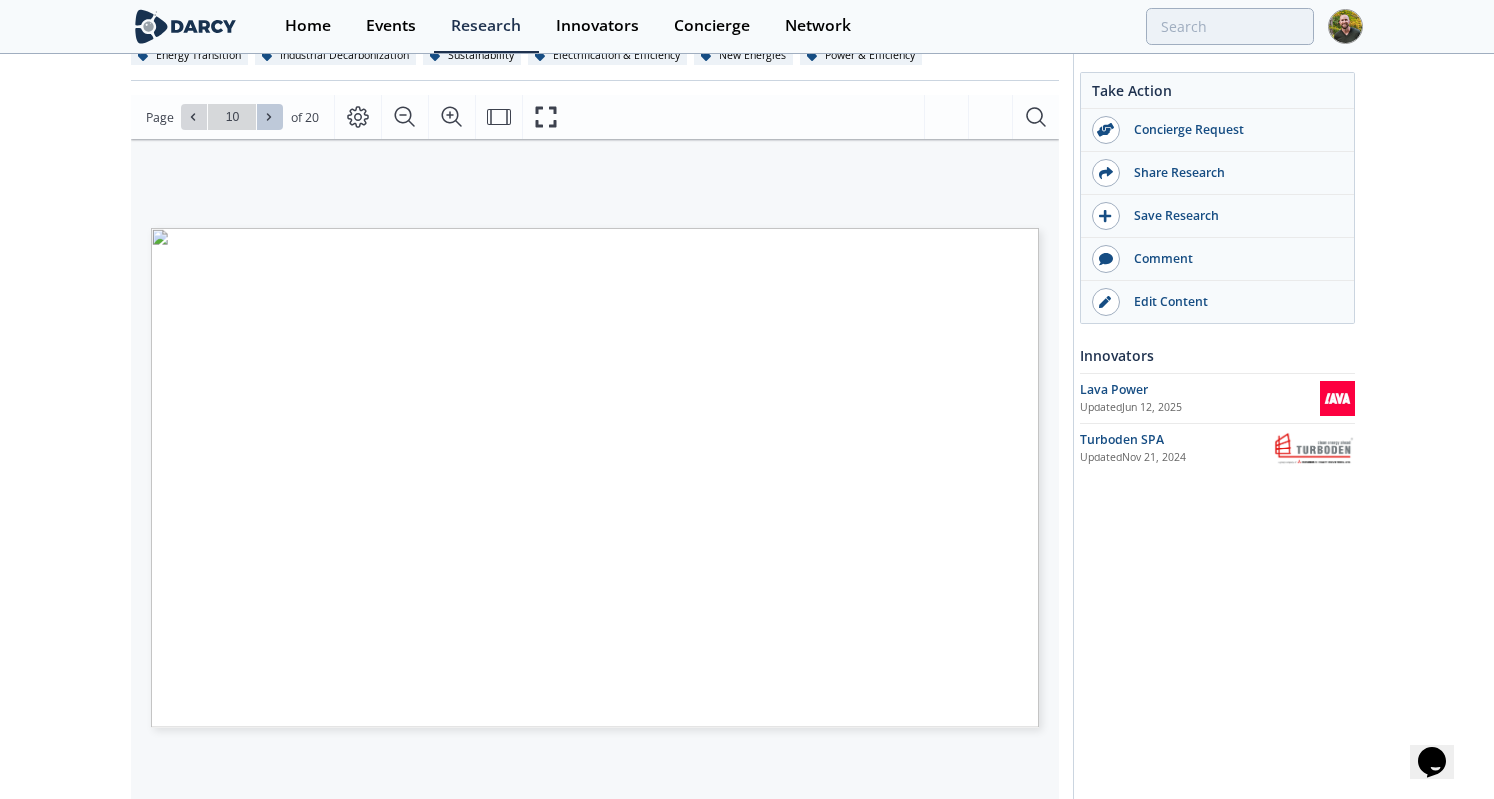 click at bounding box center [270, 117] 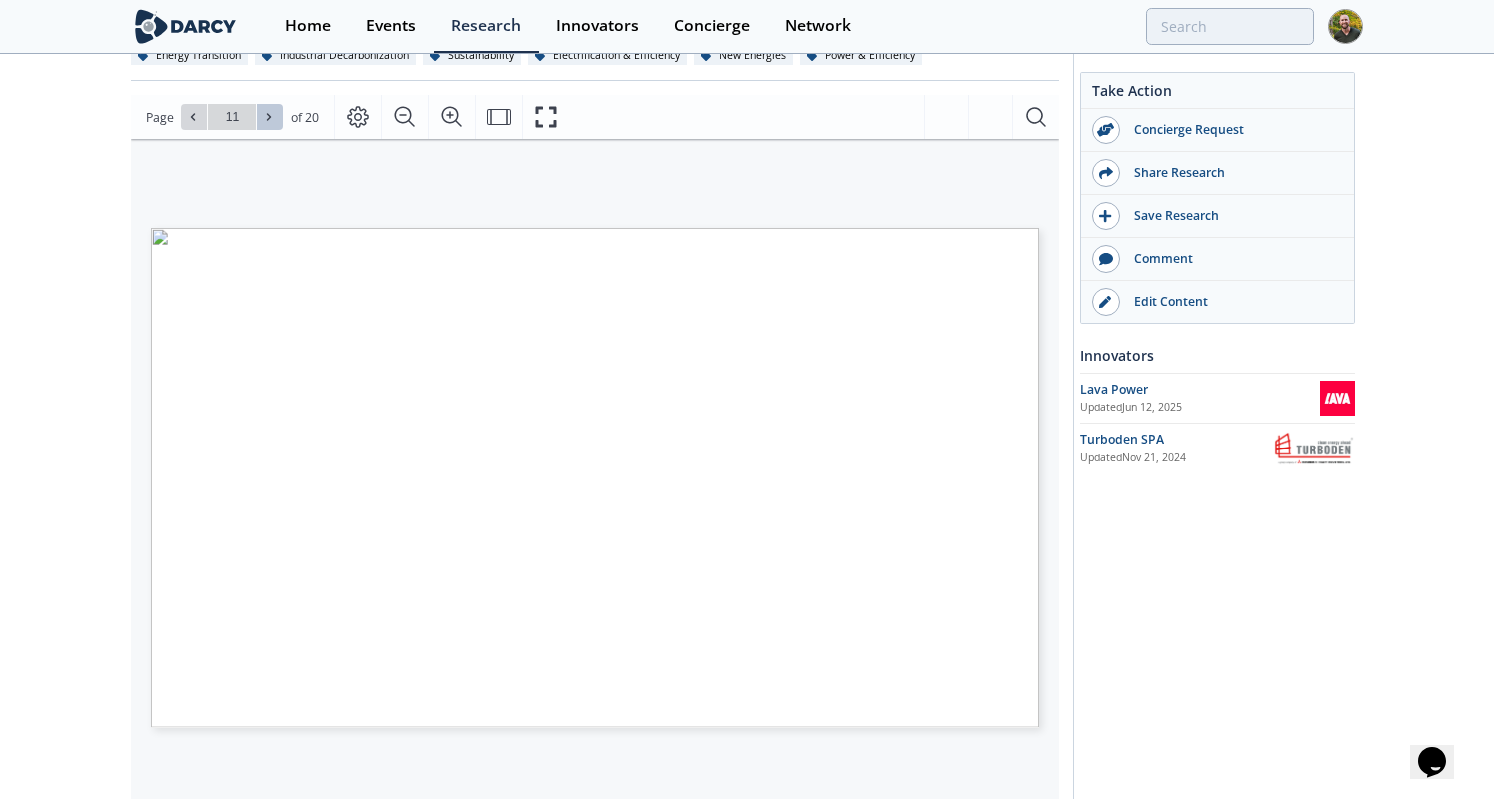 click at bounding box center (270, 117) 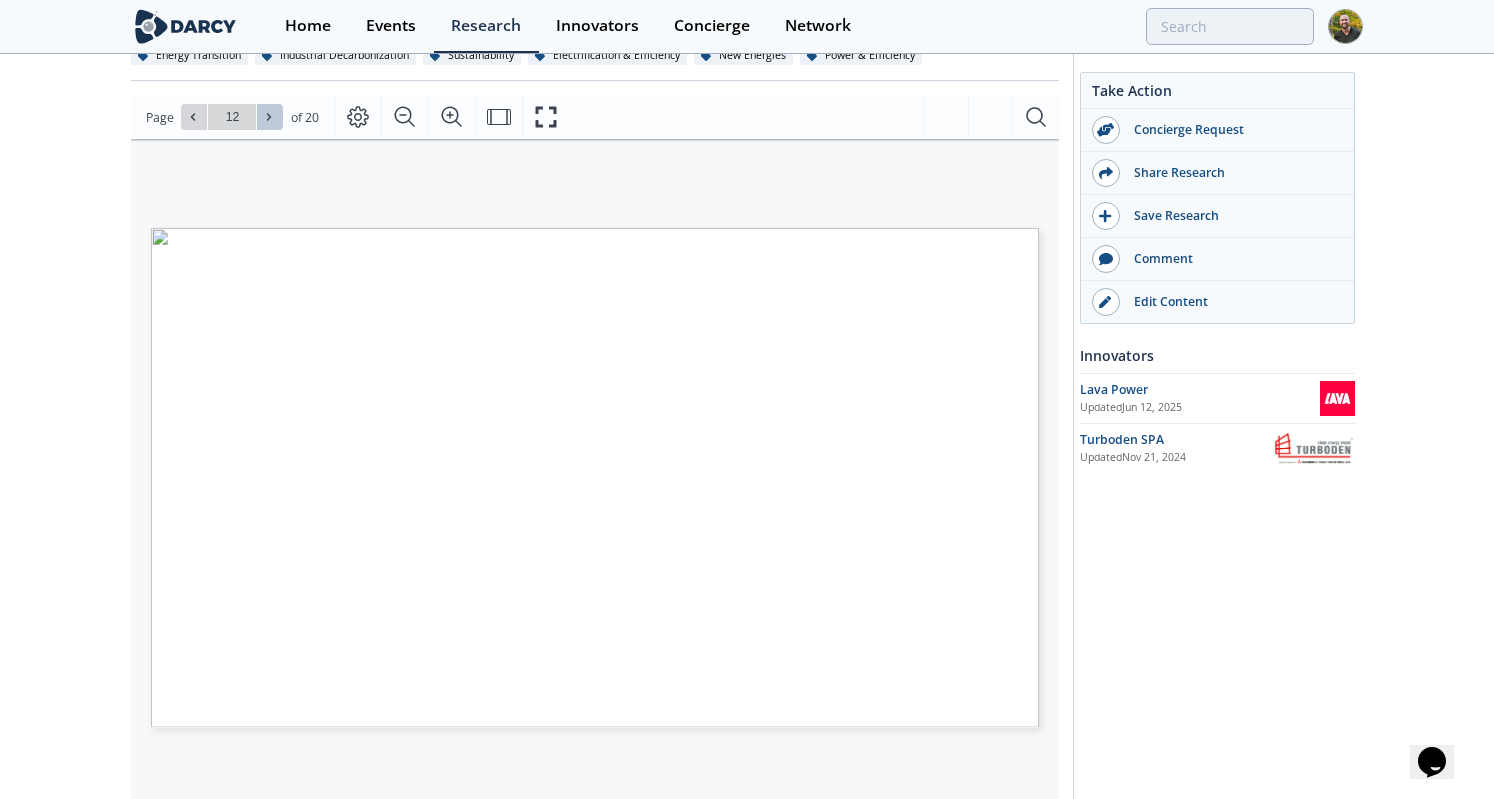 click at bounding box center (270, 117) 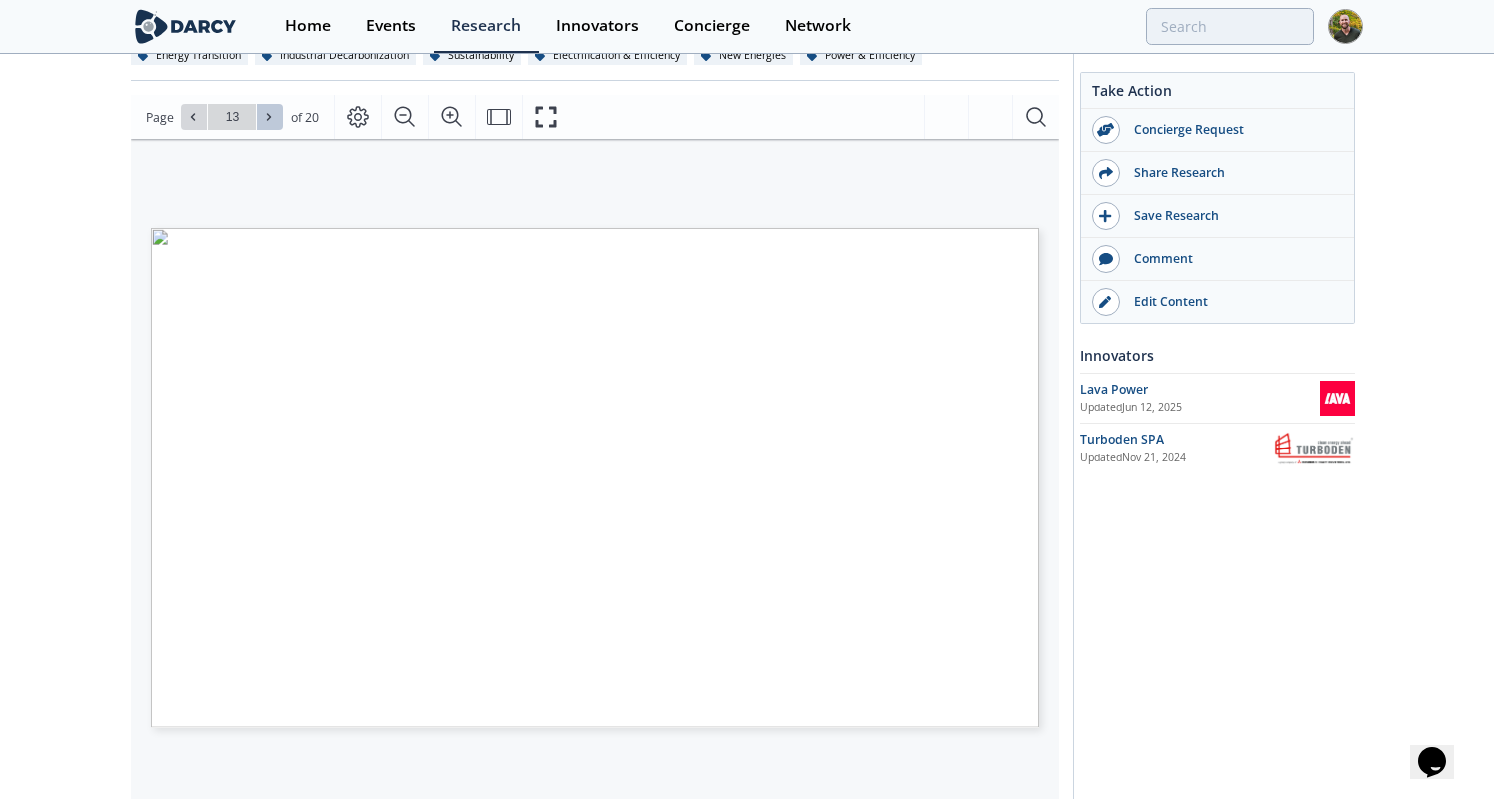 type on "13" 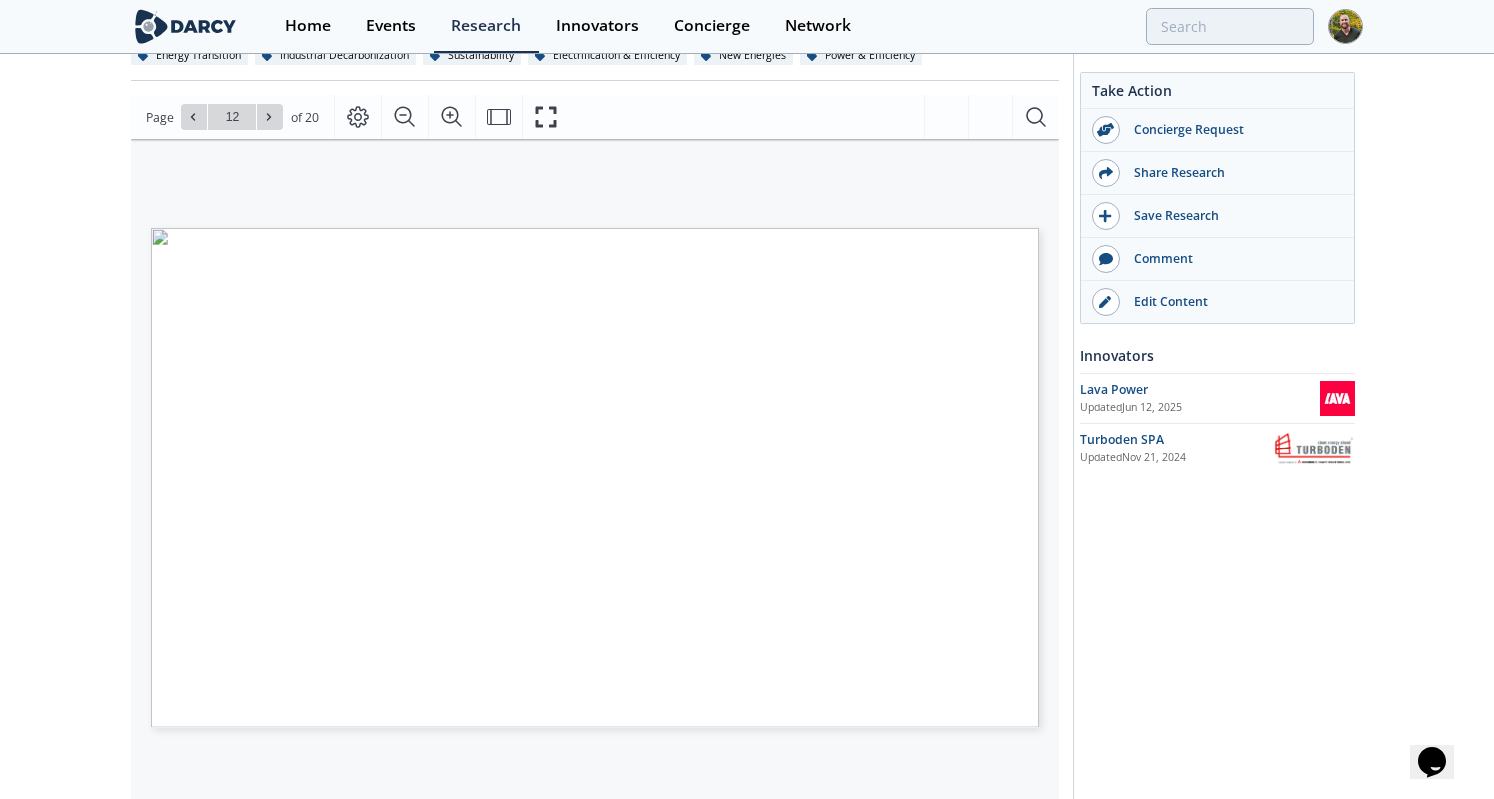 type on "11" 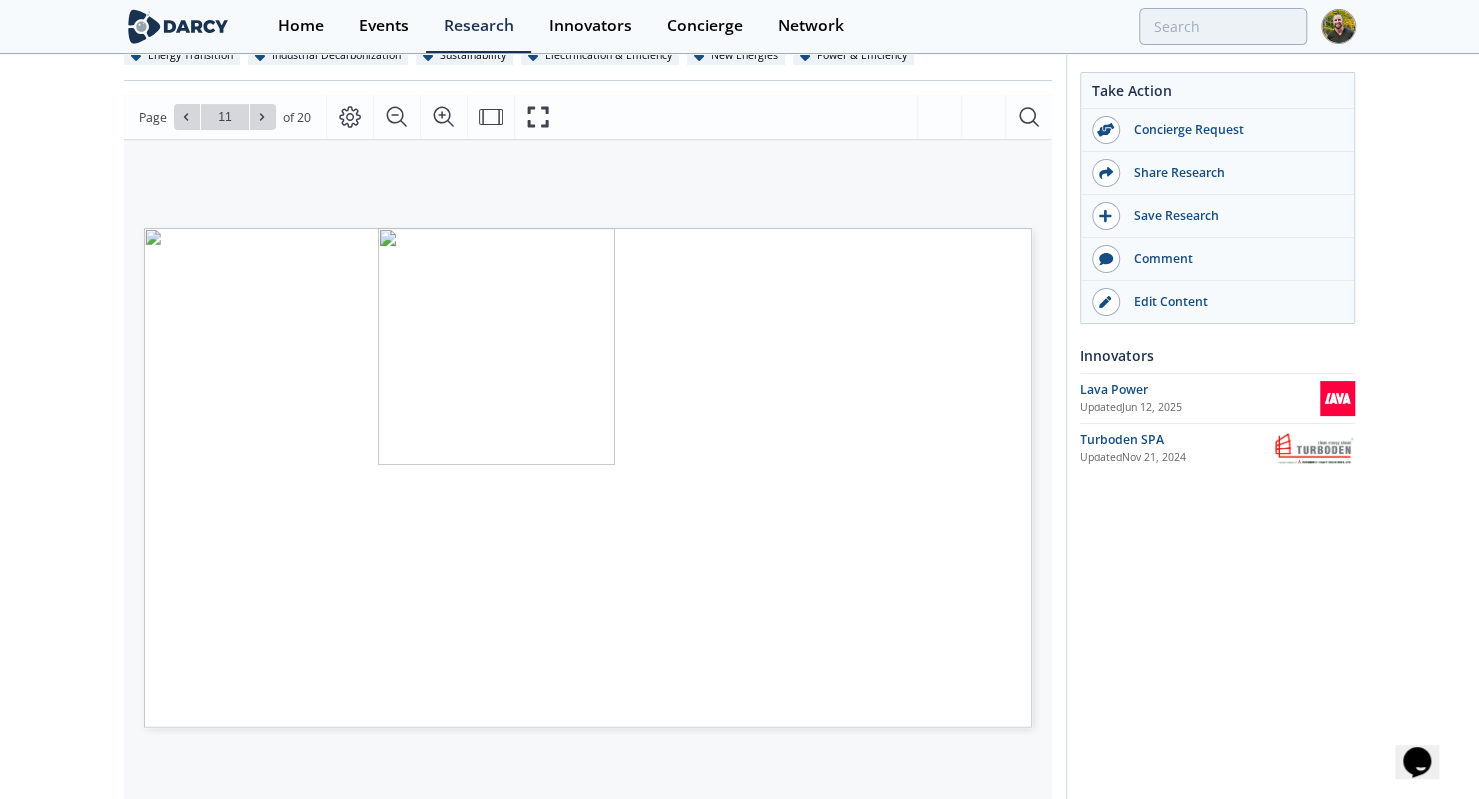 scroll, scrollTop: 0, scrollLeft: 0, axis: both 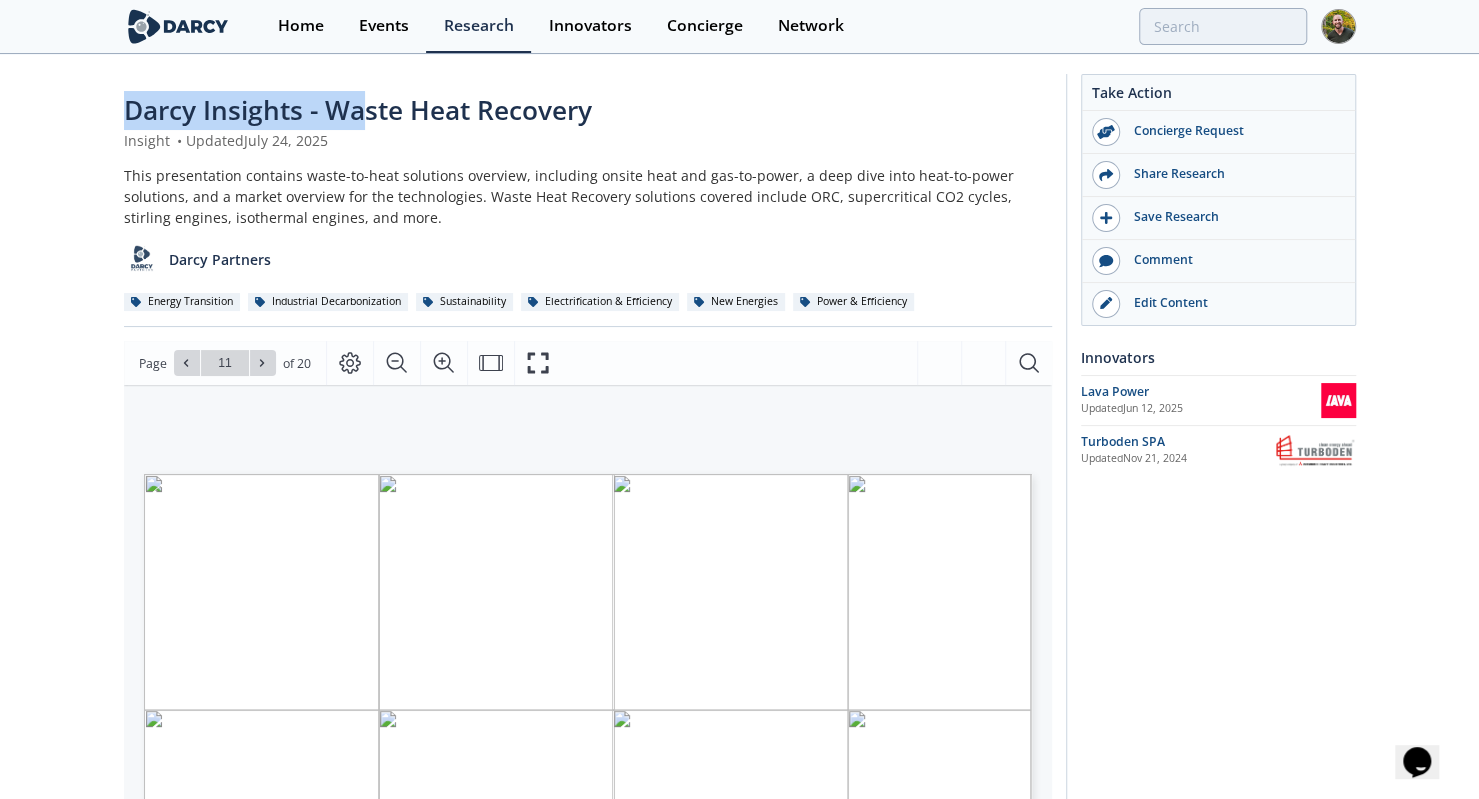 drag, startPoint x: 124, startPoint y: 113, endPoint x: 561, endPoint y: 95, distance: 437.37054 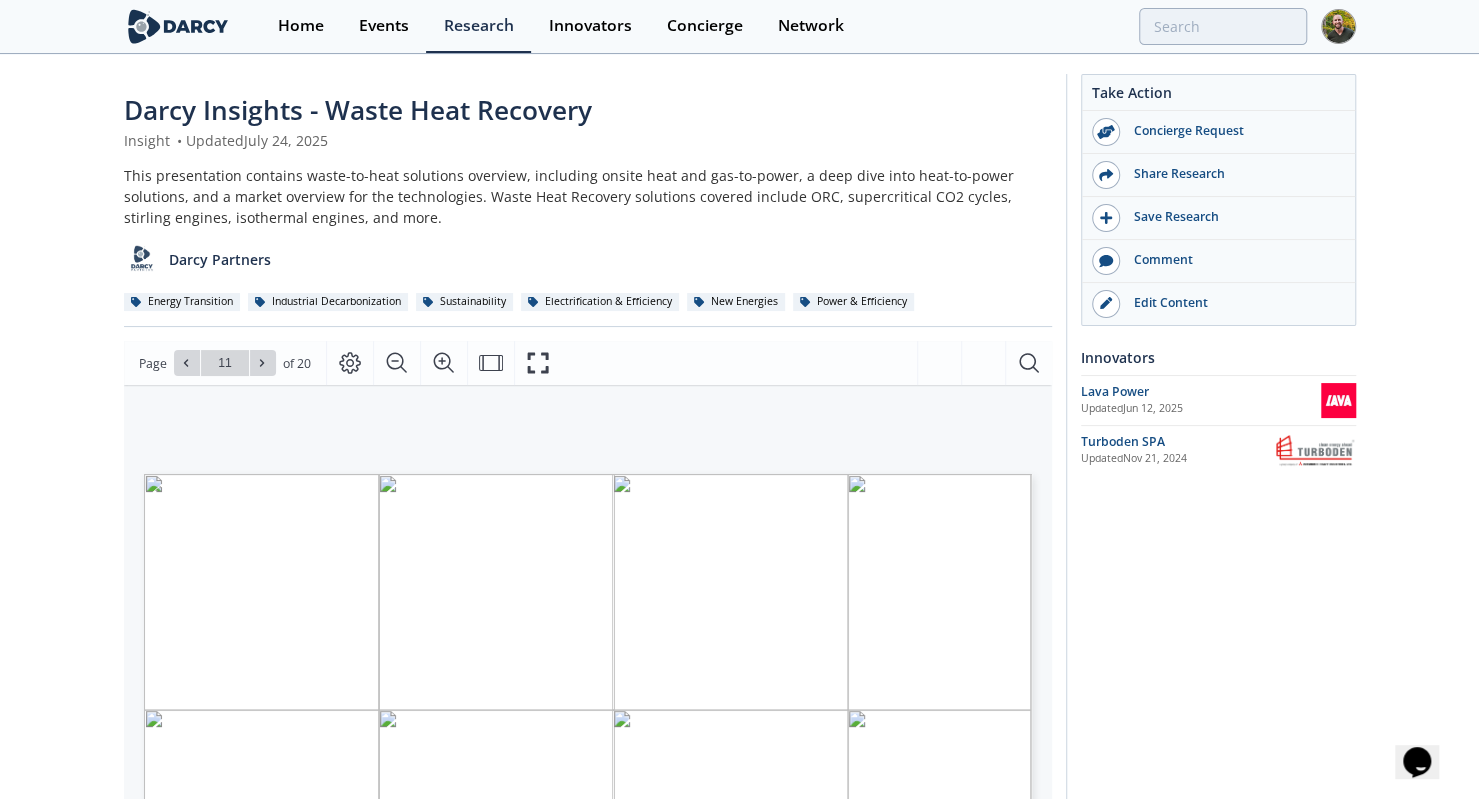 click on "Darcy Insights - Waste Heat Recovery" at bounding box center (588, 110) 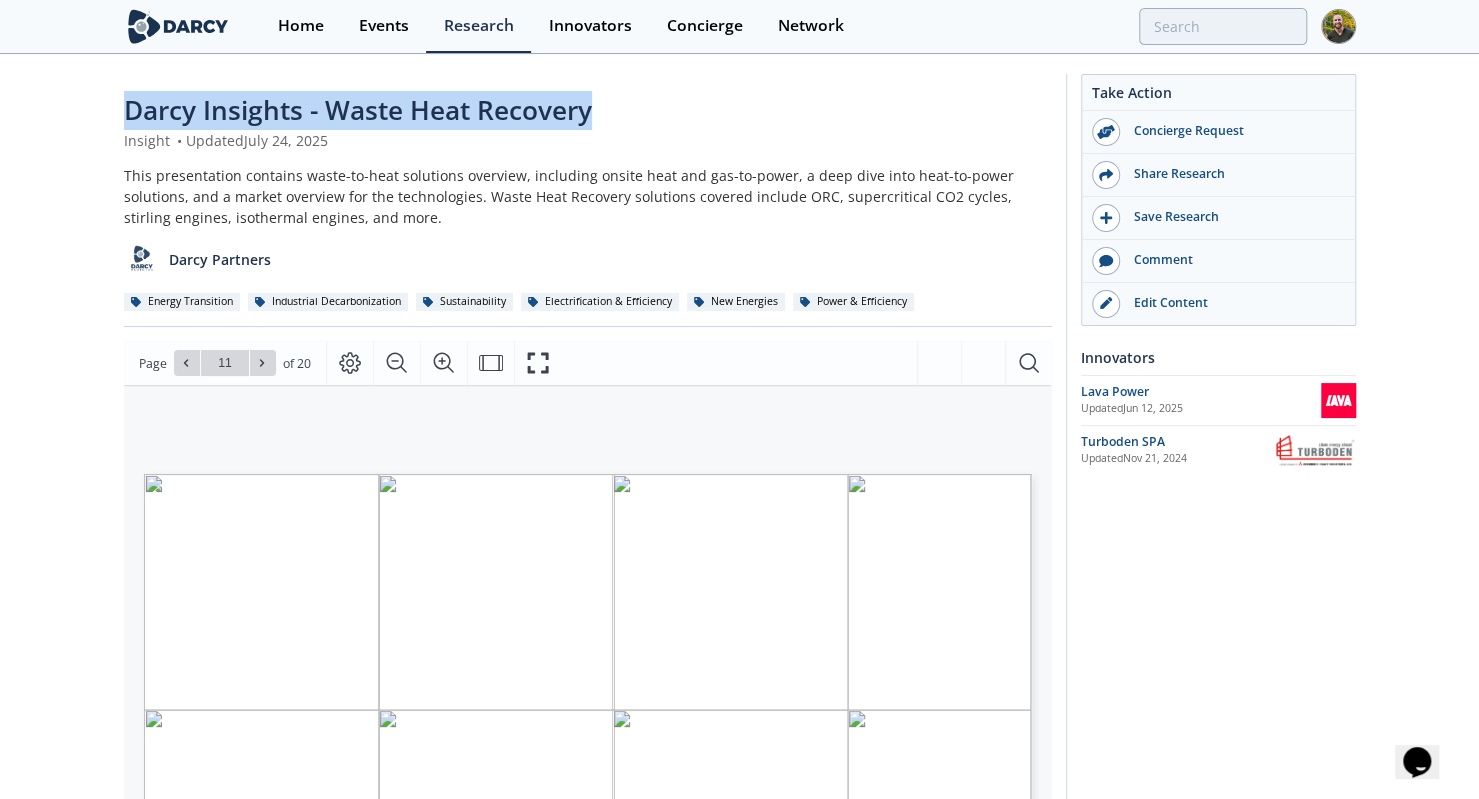 drag, startPoint x: 600, startPoint y: 107, endPoint x: 83, endPoint y: 72, distance: 518.18335 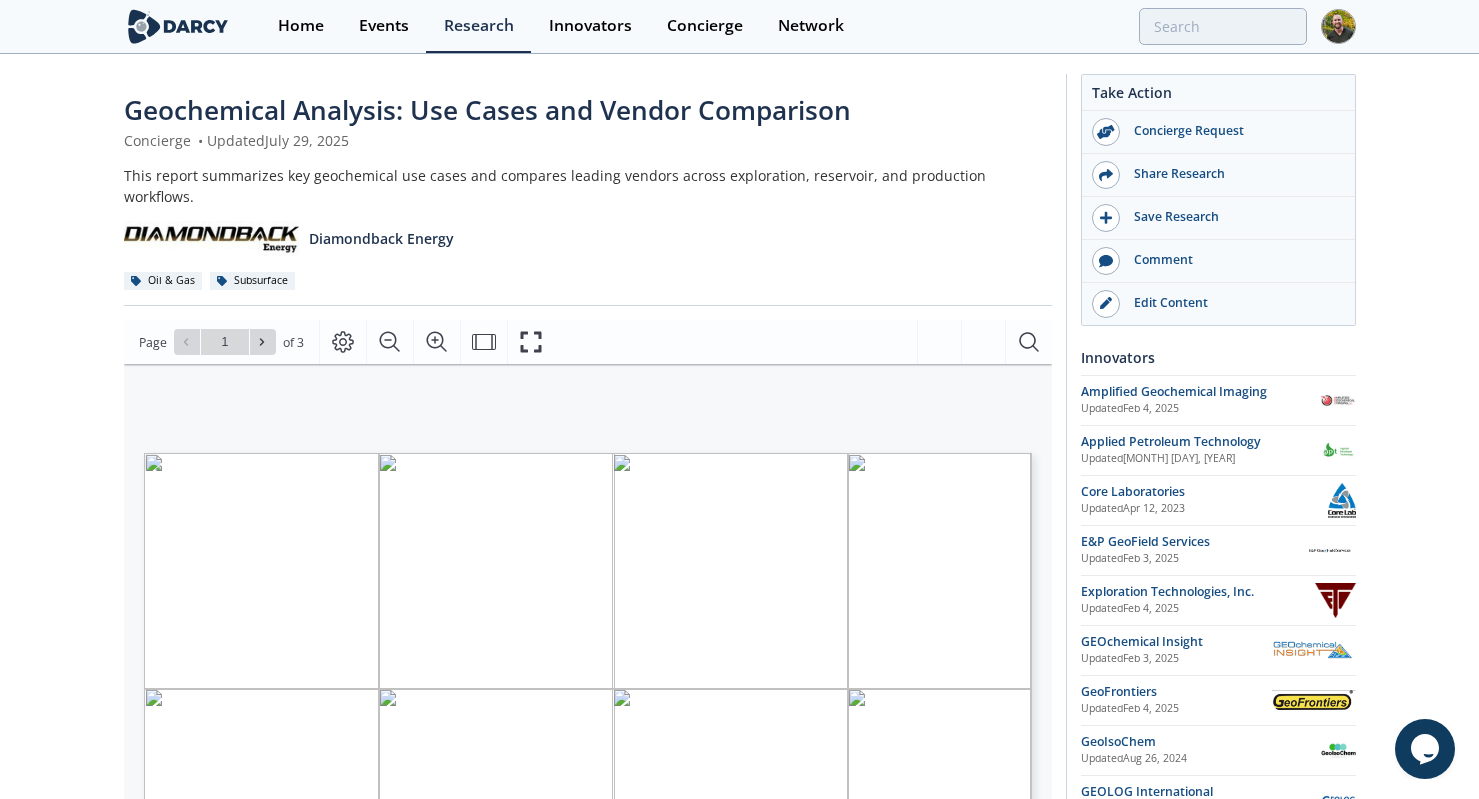 scroll, scrollTop: 0, scrollLeft: 0, axis: both 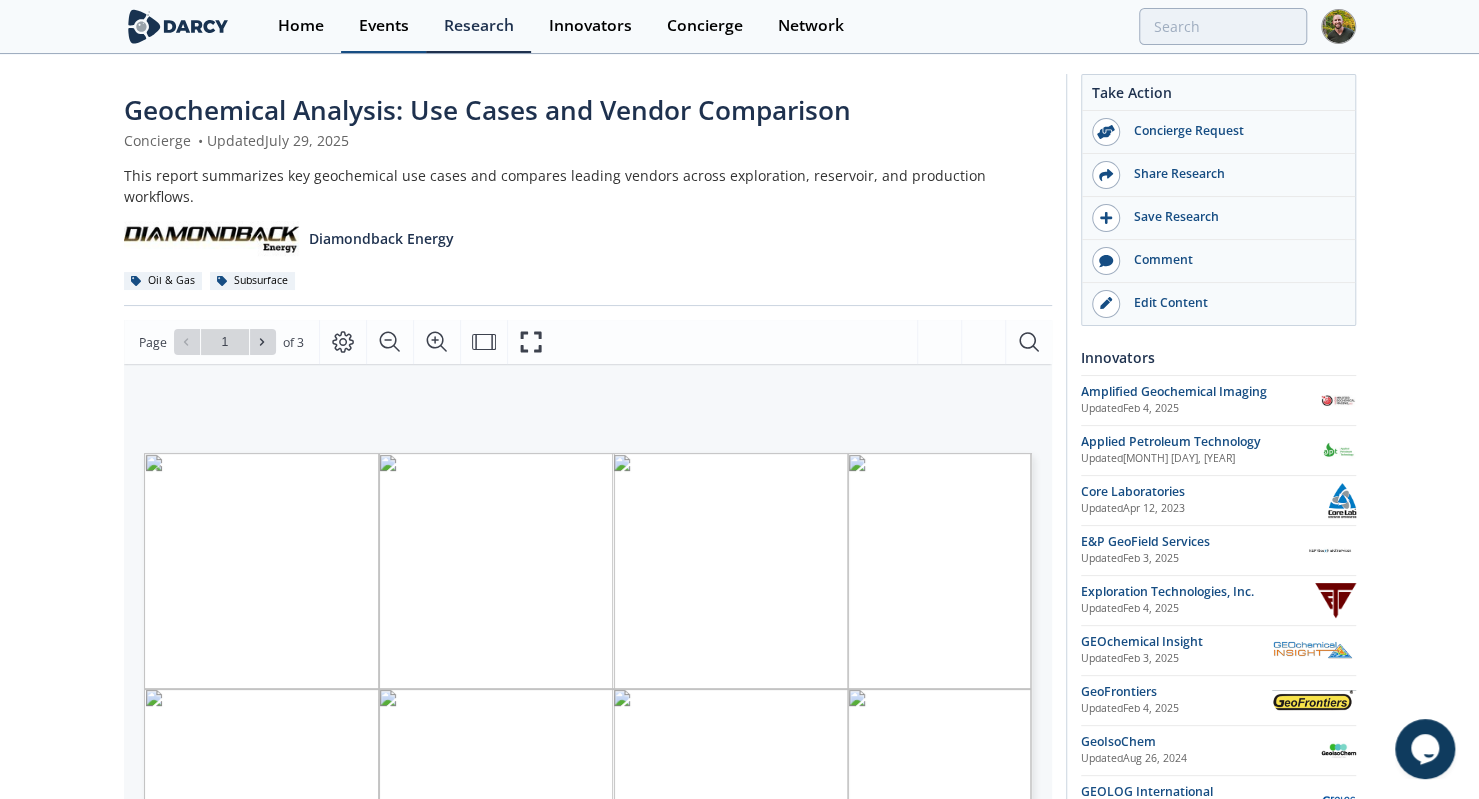 click on "Events" at bounding box center (383, 26) 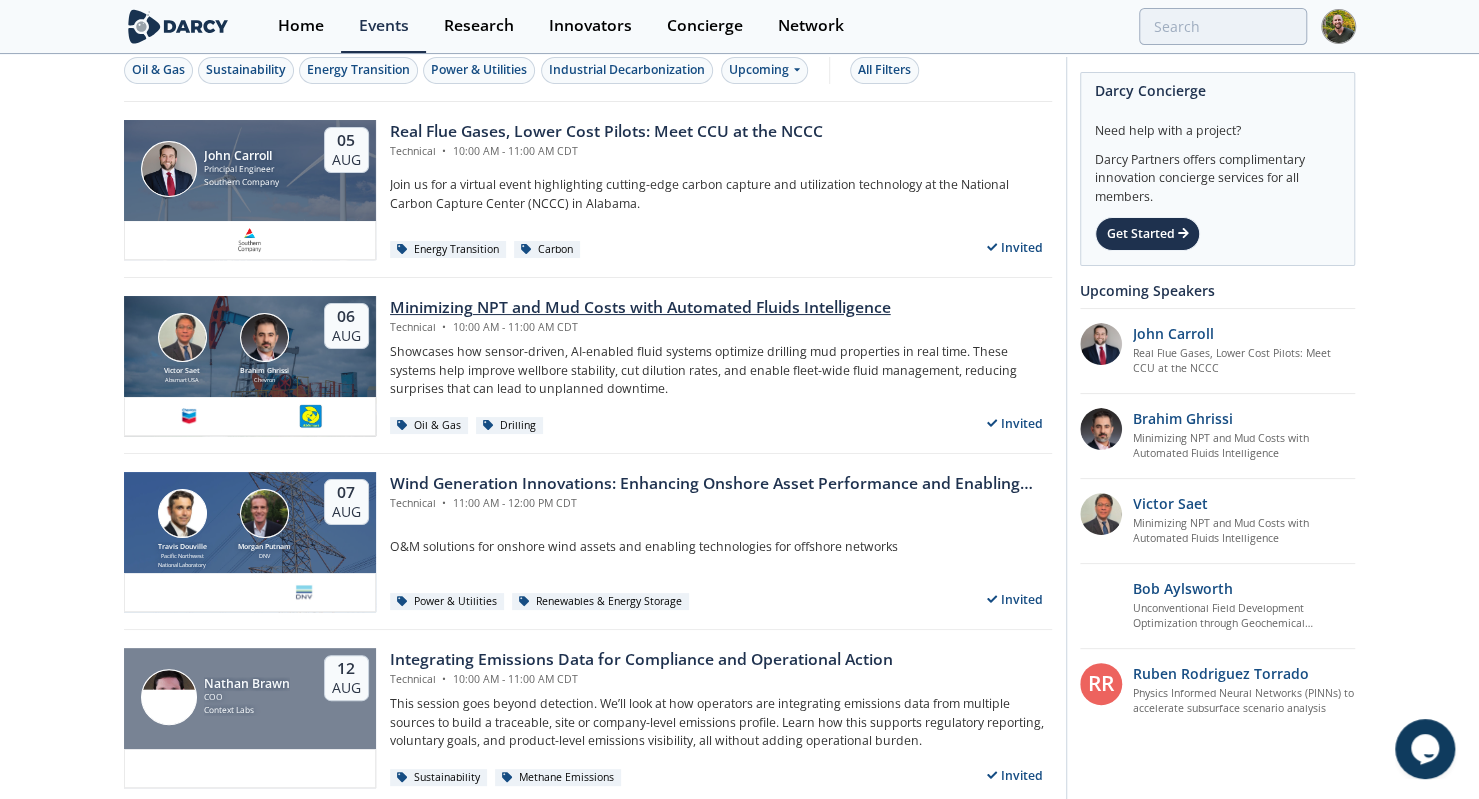 scroll, scrollTop: 0, scrollLeft: 0, axis: both 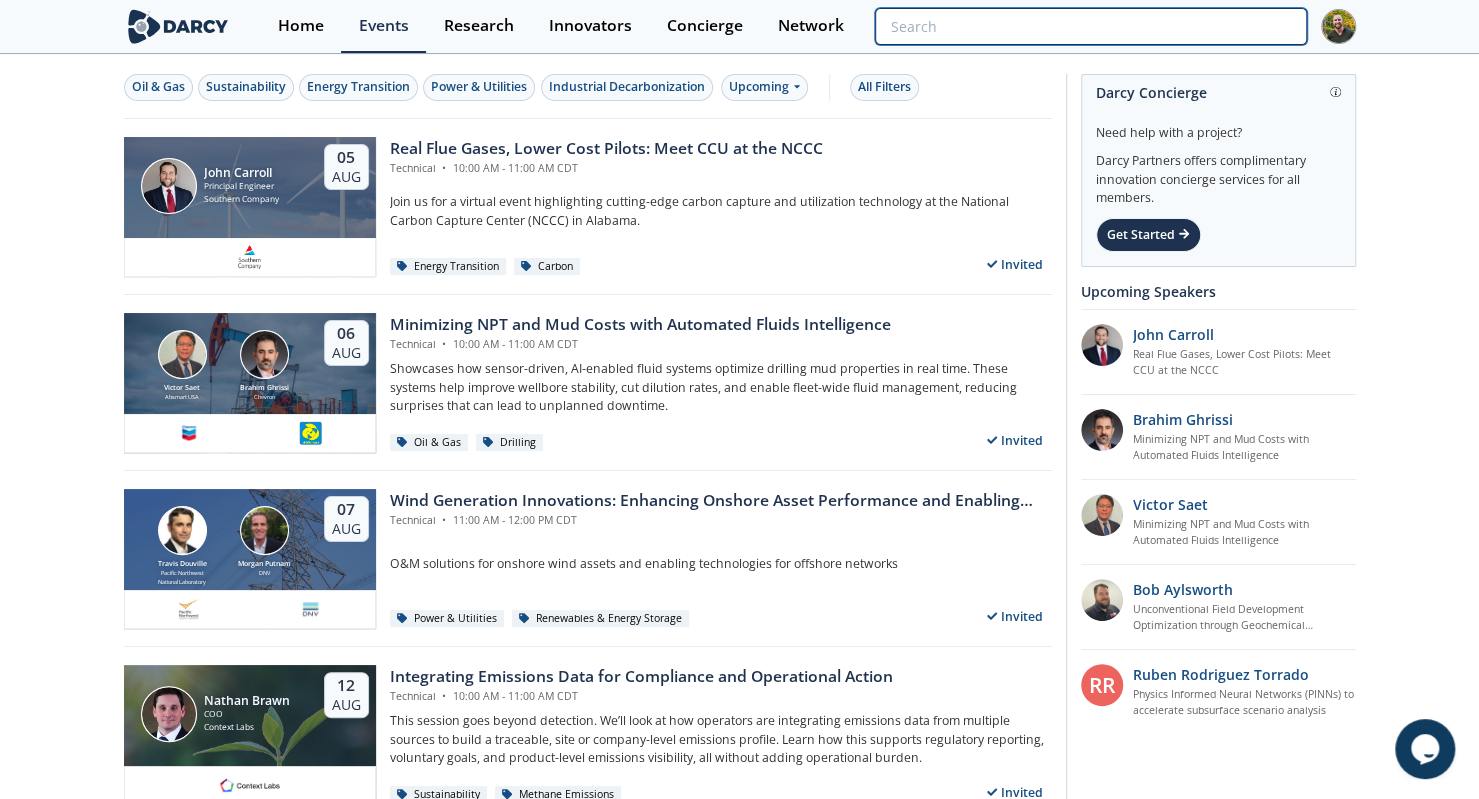 click at bounding box center [1090, 26] 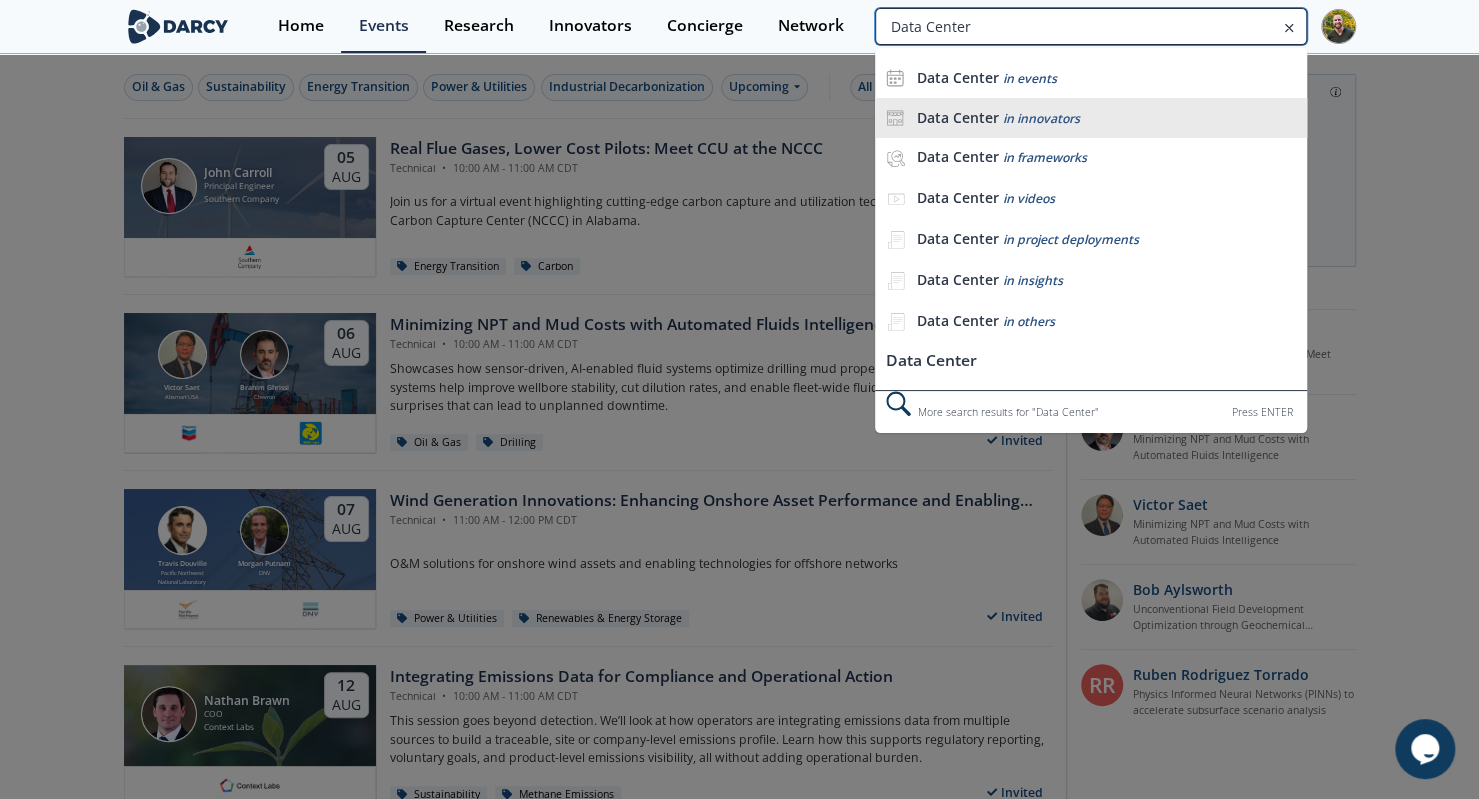 type on "Data Center" 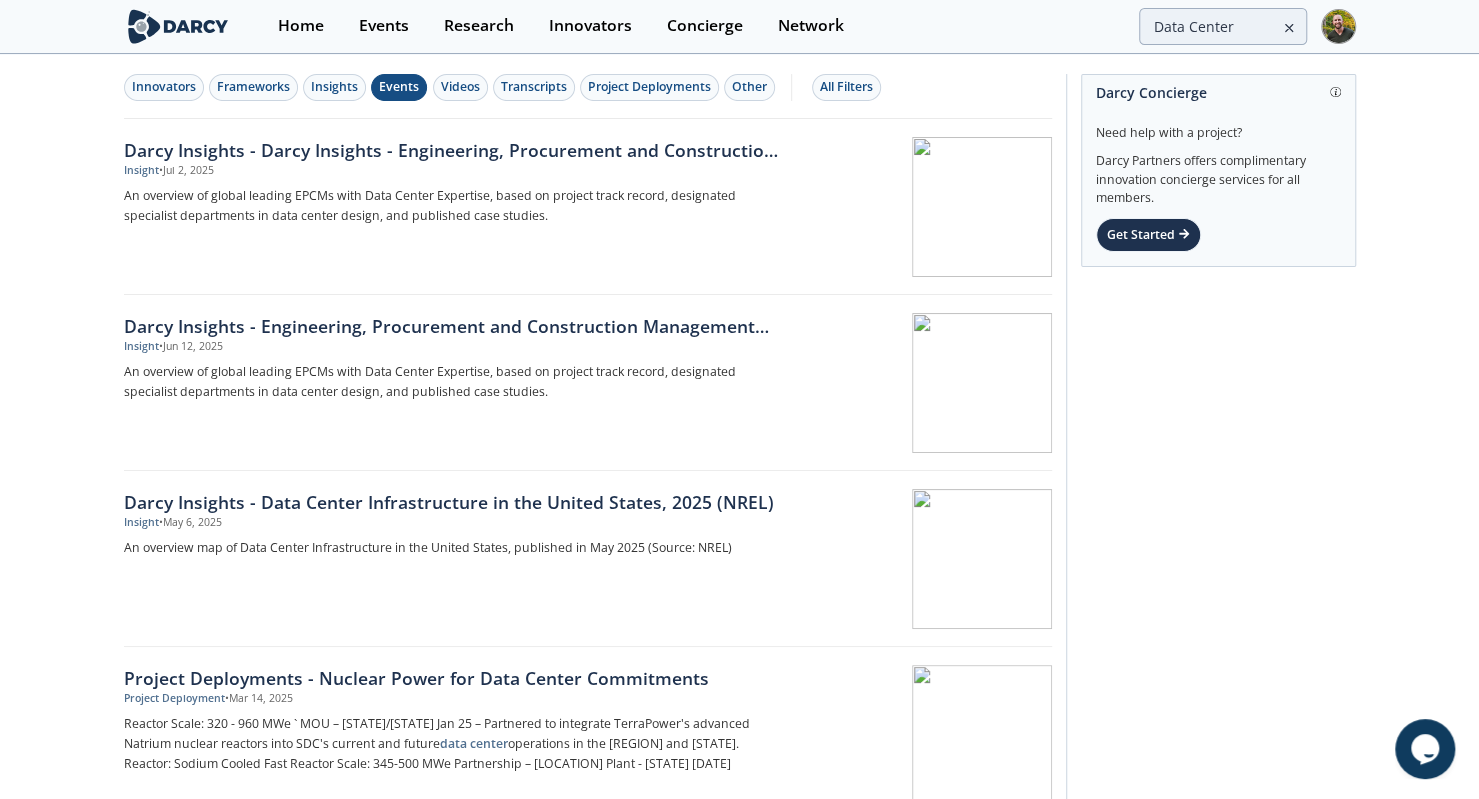 click on "Events" at bounding box center [399, 87] 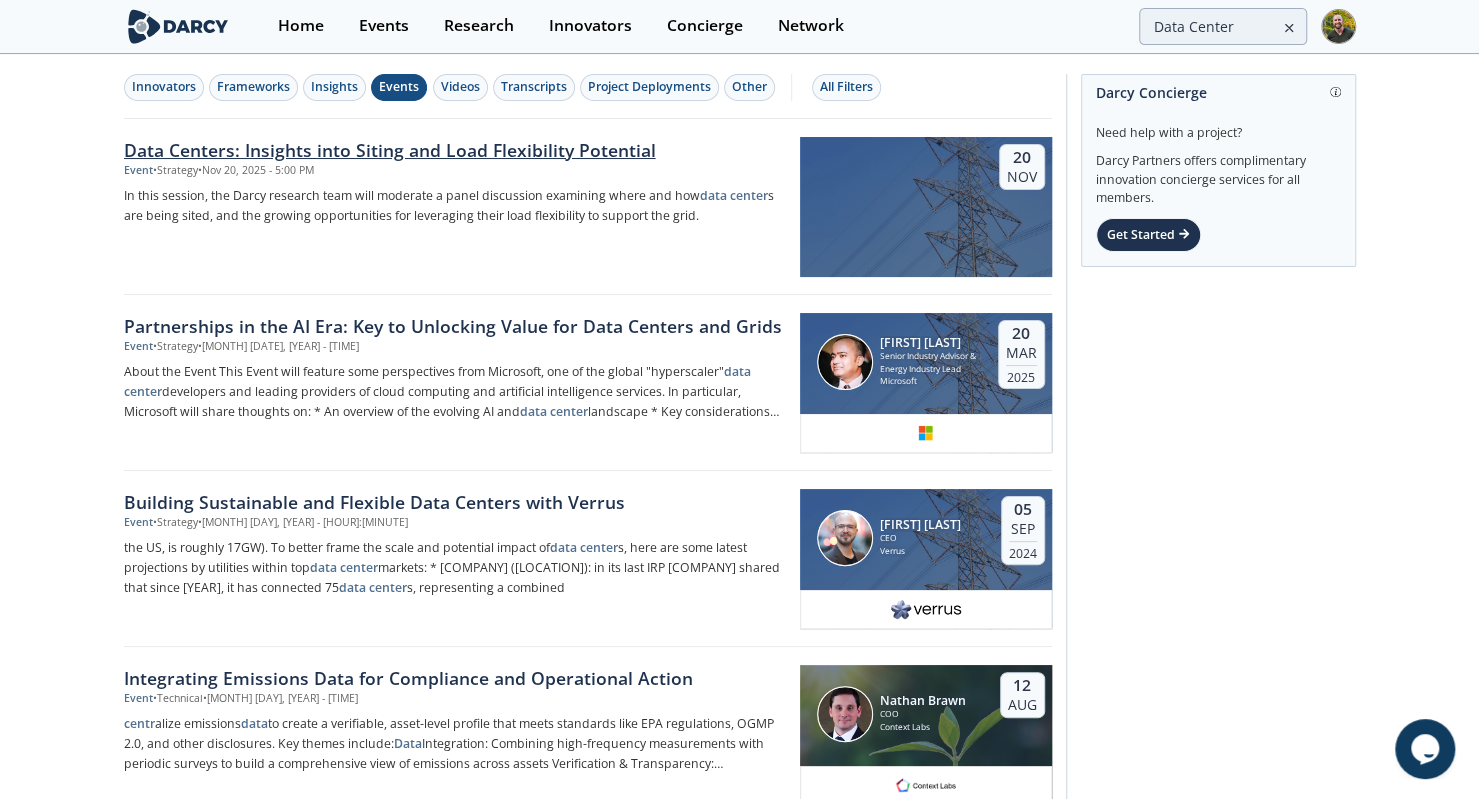 click on "Data Centers: Insights into Siting and Load Flexibility Potential" at bounding box center [455, 150] 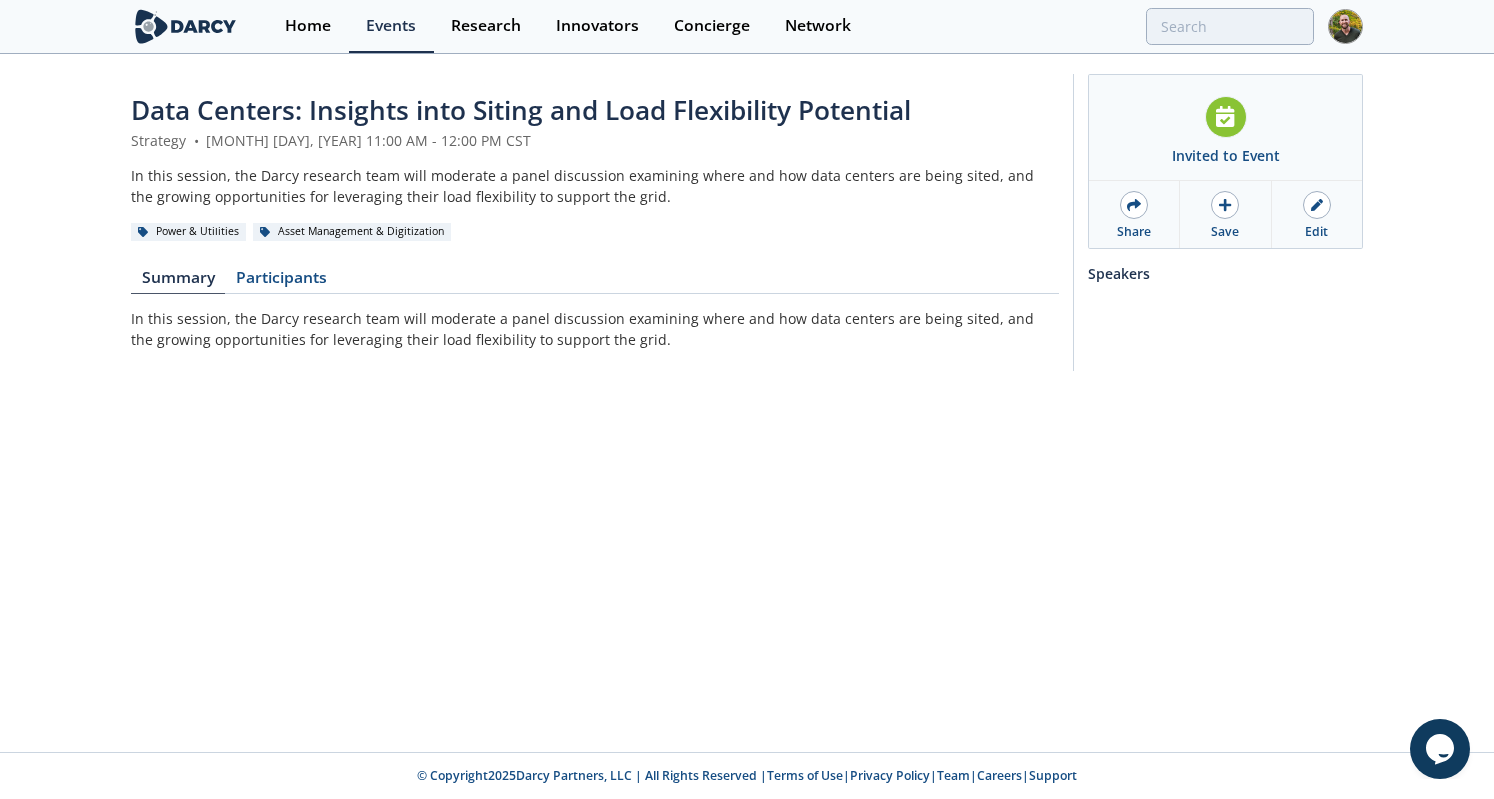 type on "Data Center" 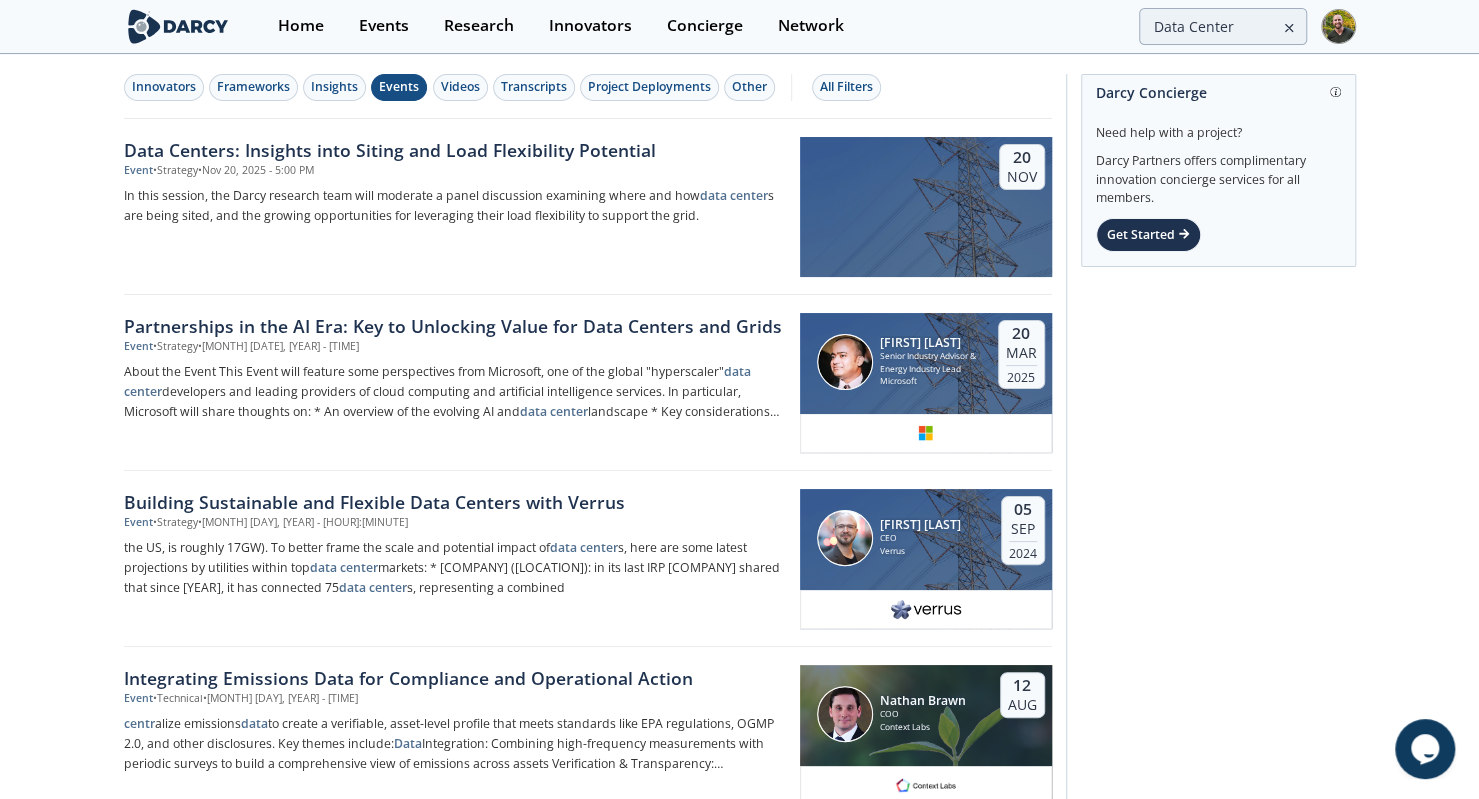 click 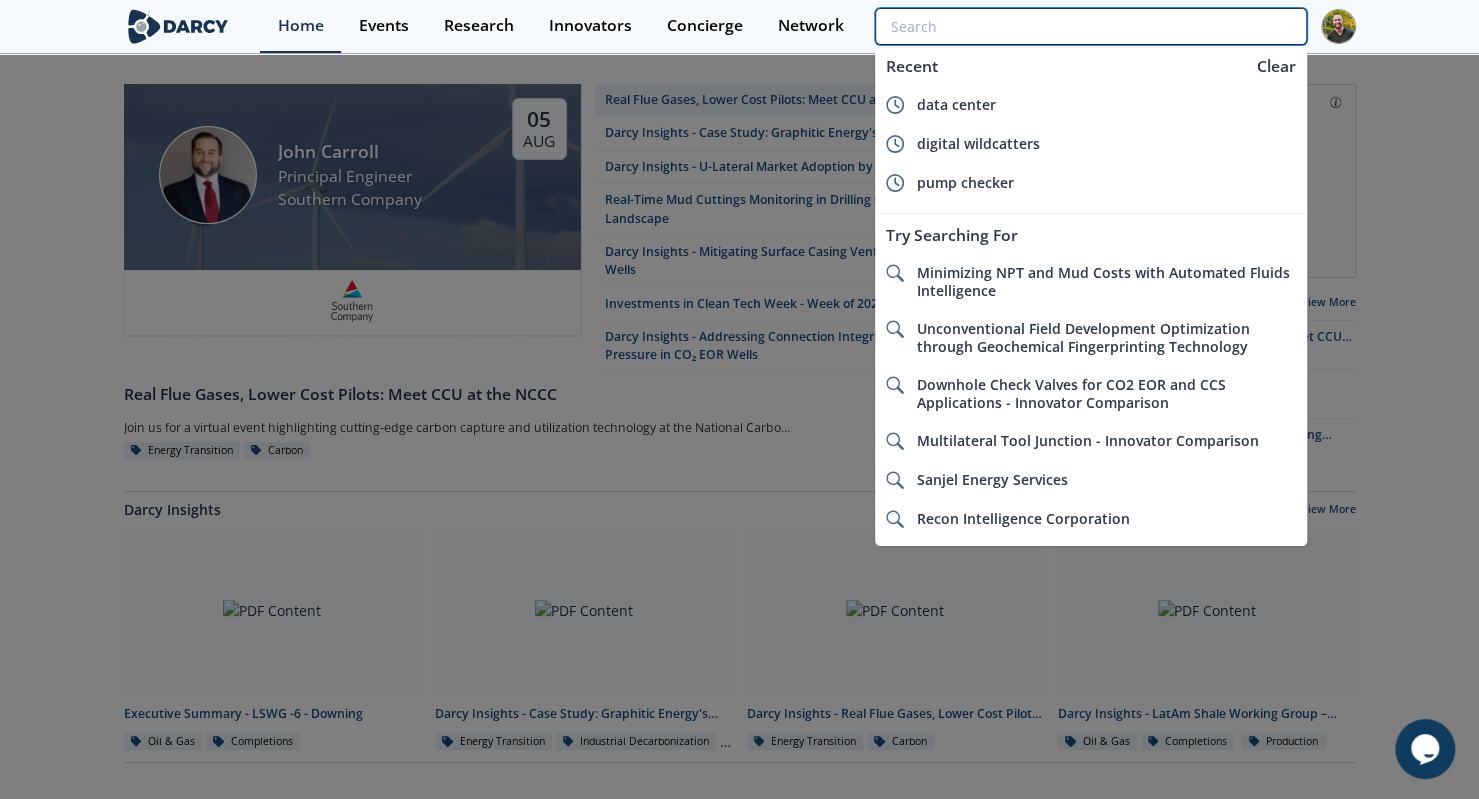 click at bounding box center (1090, 26) 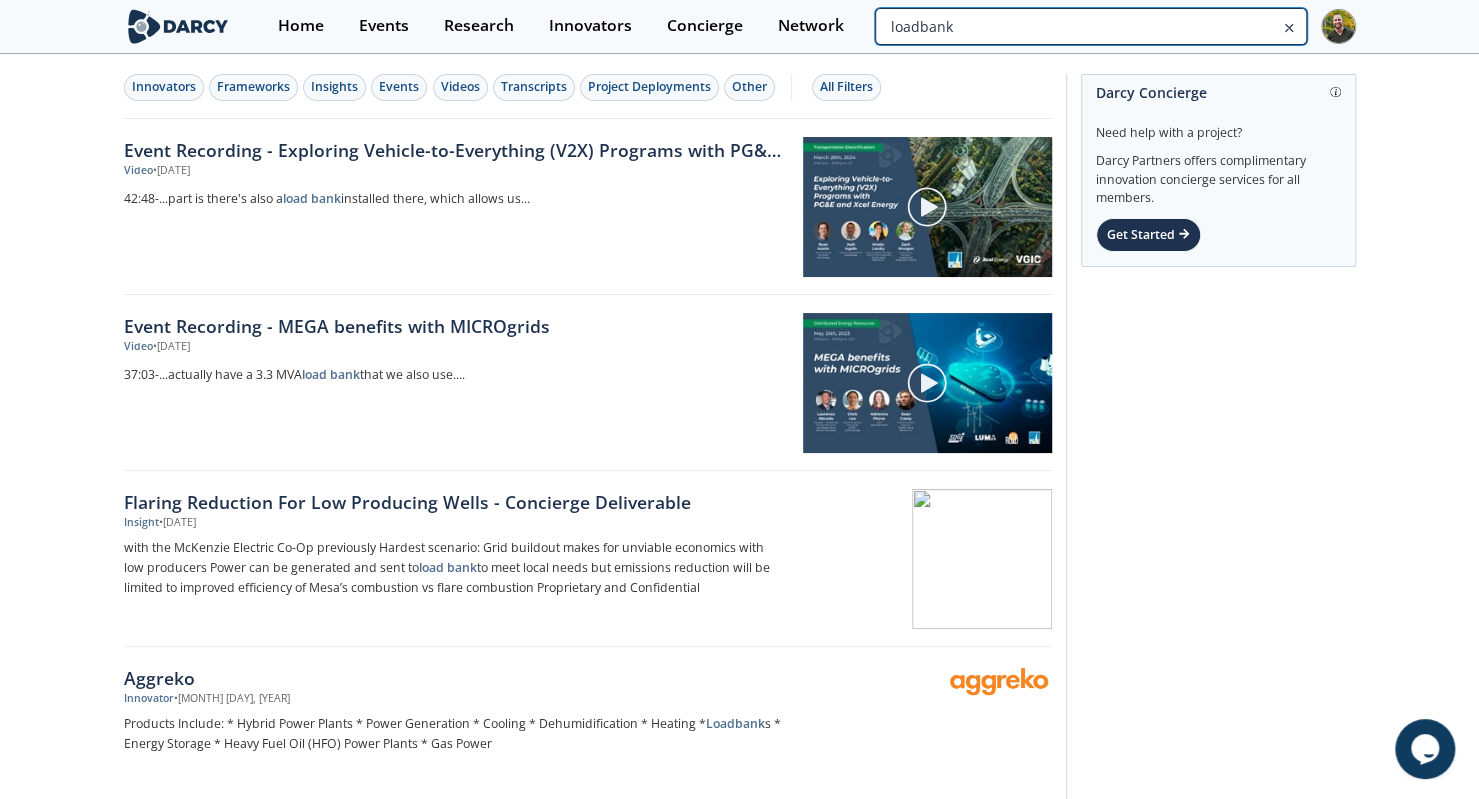 click on "loadbank" at bounding box center (1090, 26) 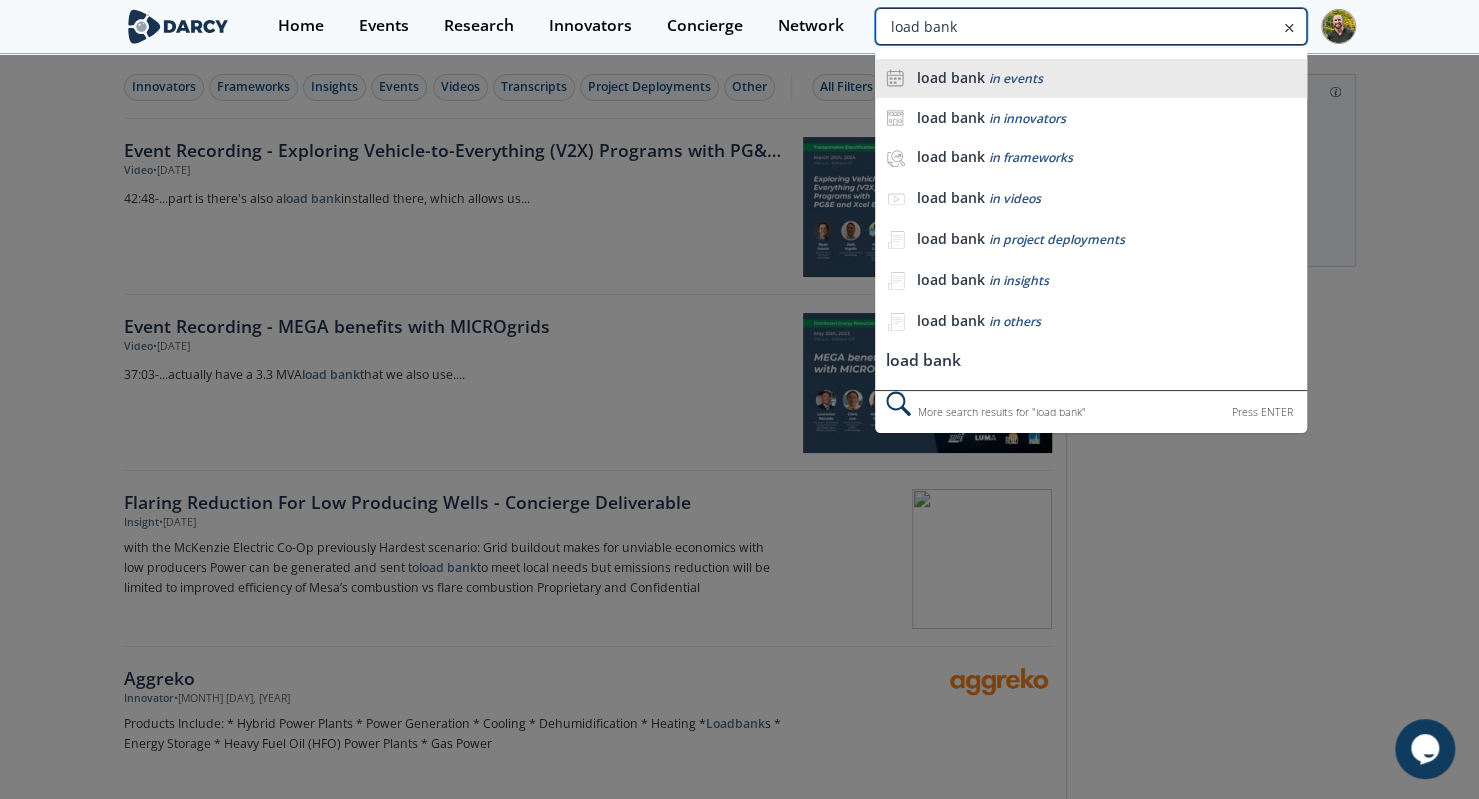 type on "load bank" 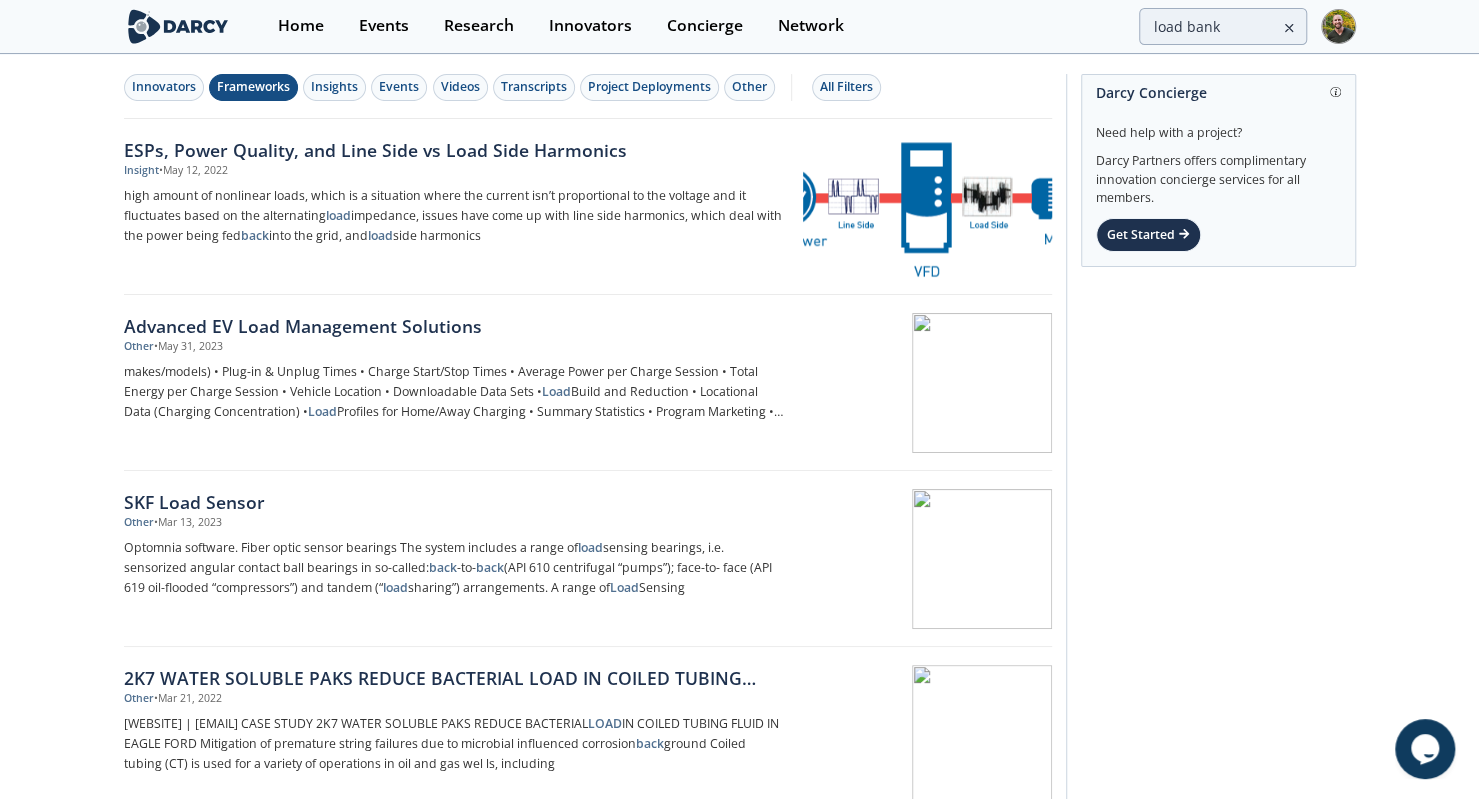click on "Frameworks" at bounding box center [253, 87] 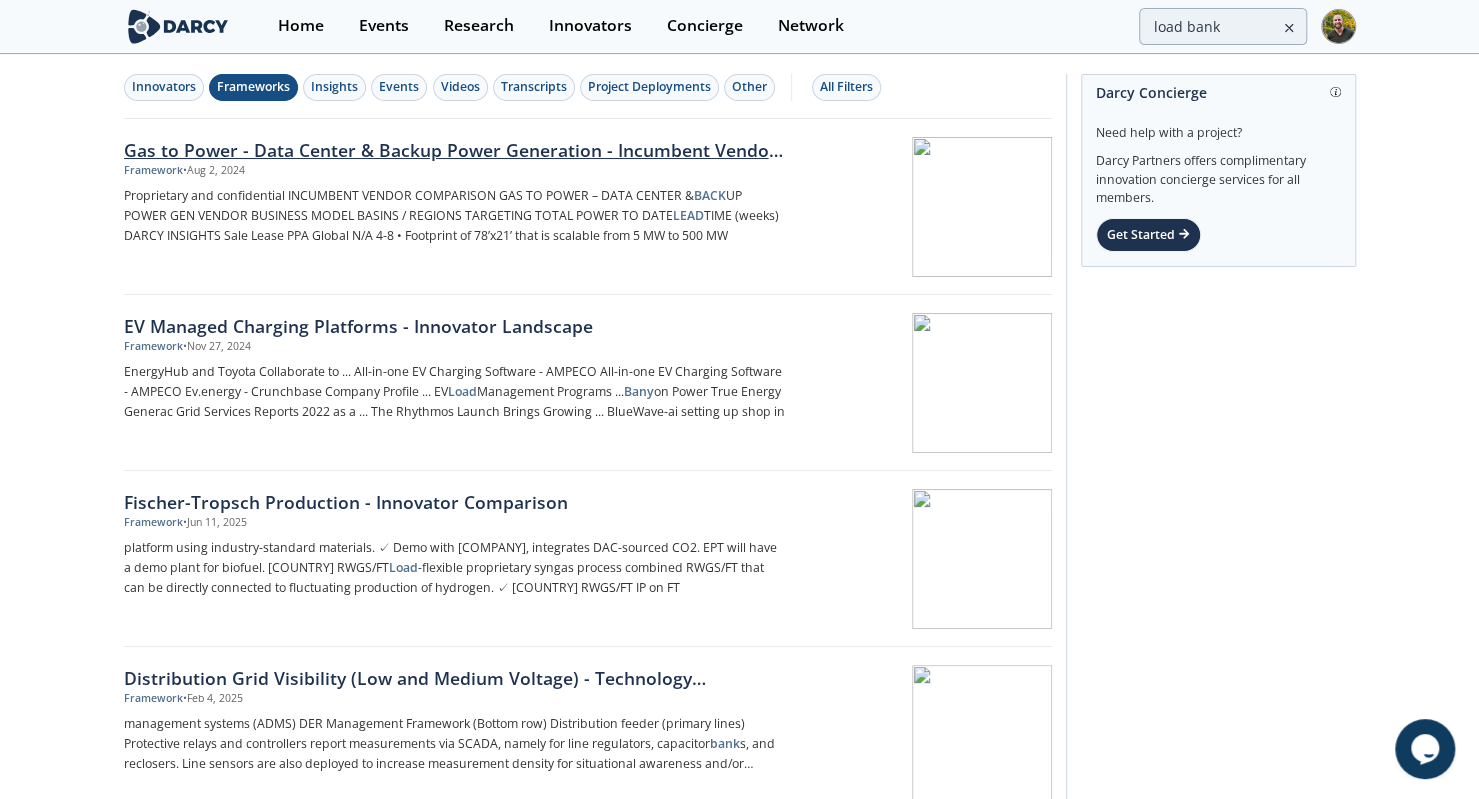 click on "Gas to Power - Data Center & Backup Power Generation - Incumbent Vendor Comparison" at bounding box center [455, 150] 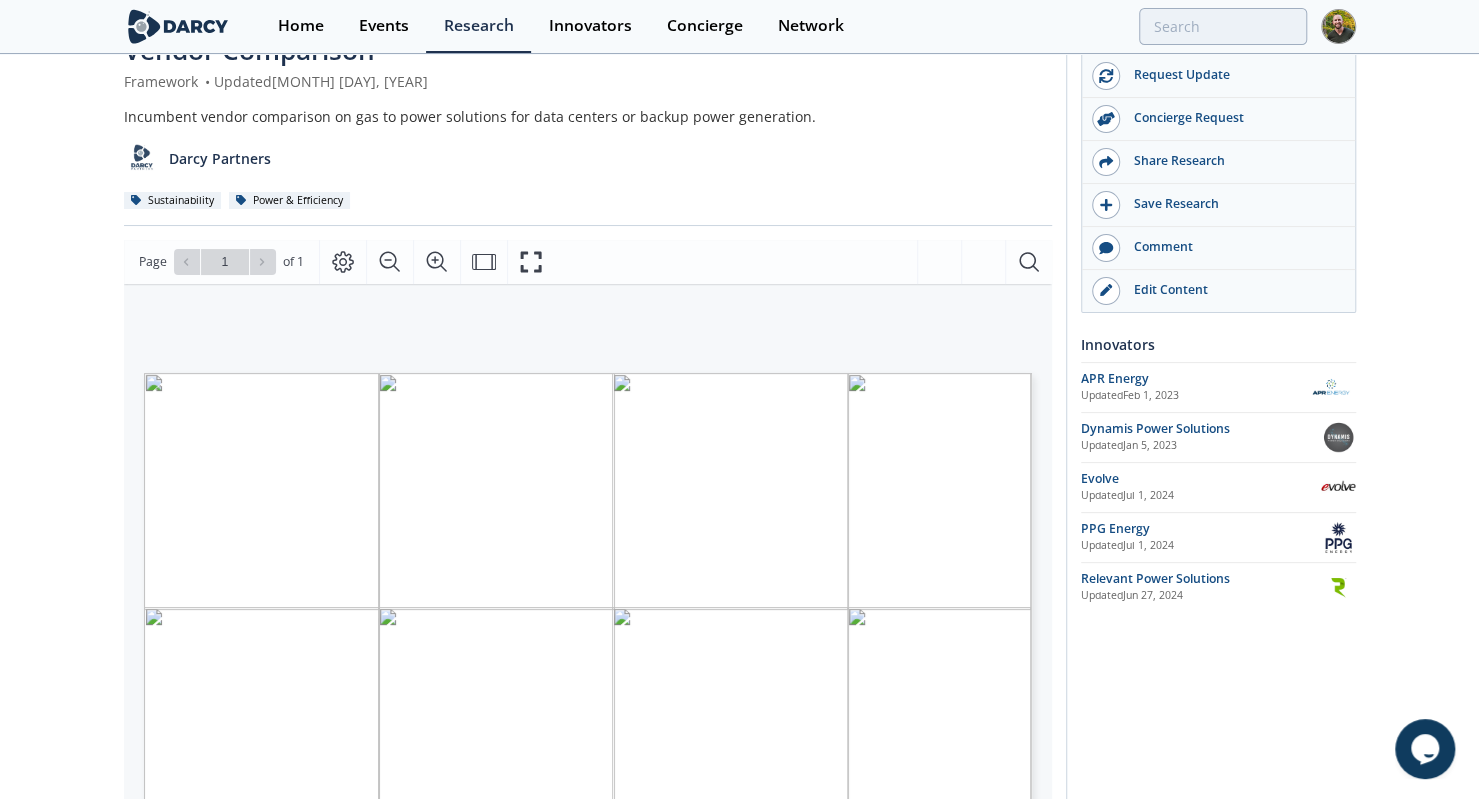 scroll, scrollTop: 0, scrollLeft: 0, axis: both 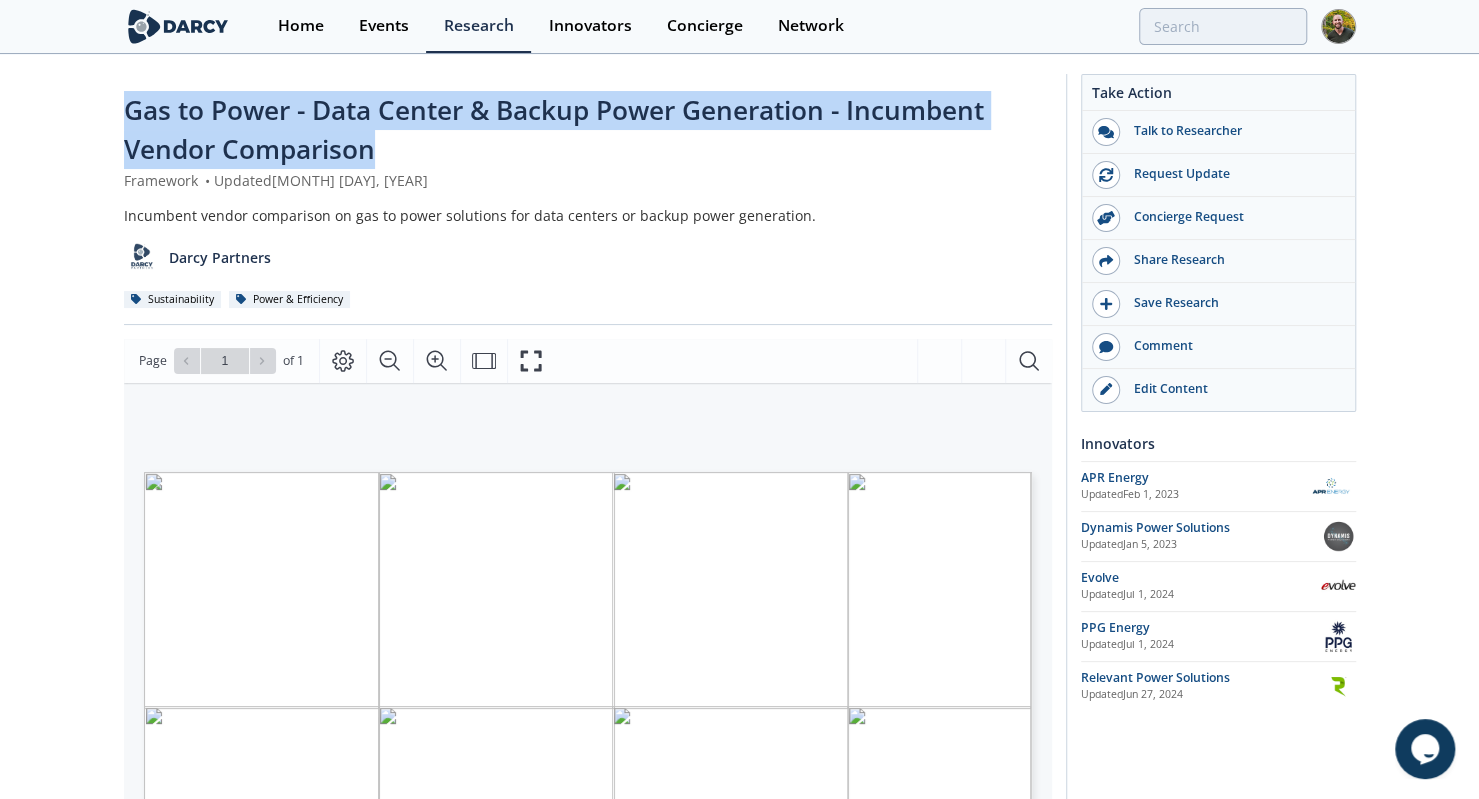 drag, startPoint x: 383, startPoint y: 153, endPoint x: 129, endPoint y: 113, distance: 257.1303 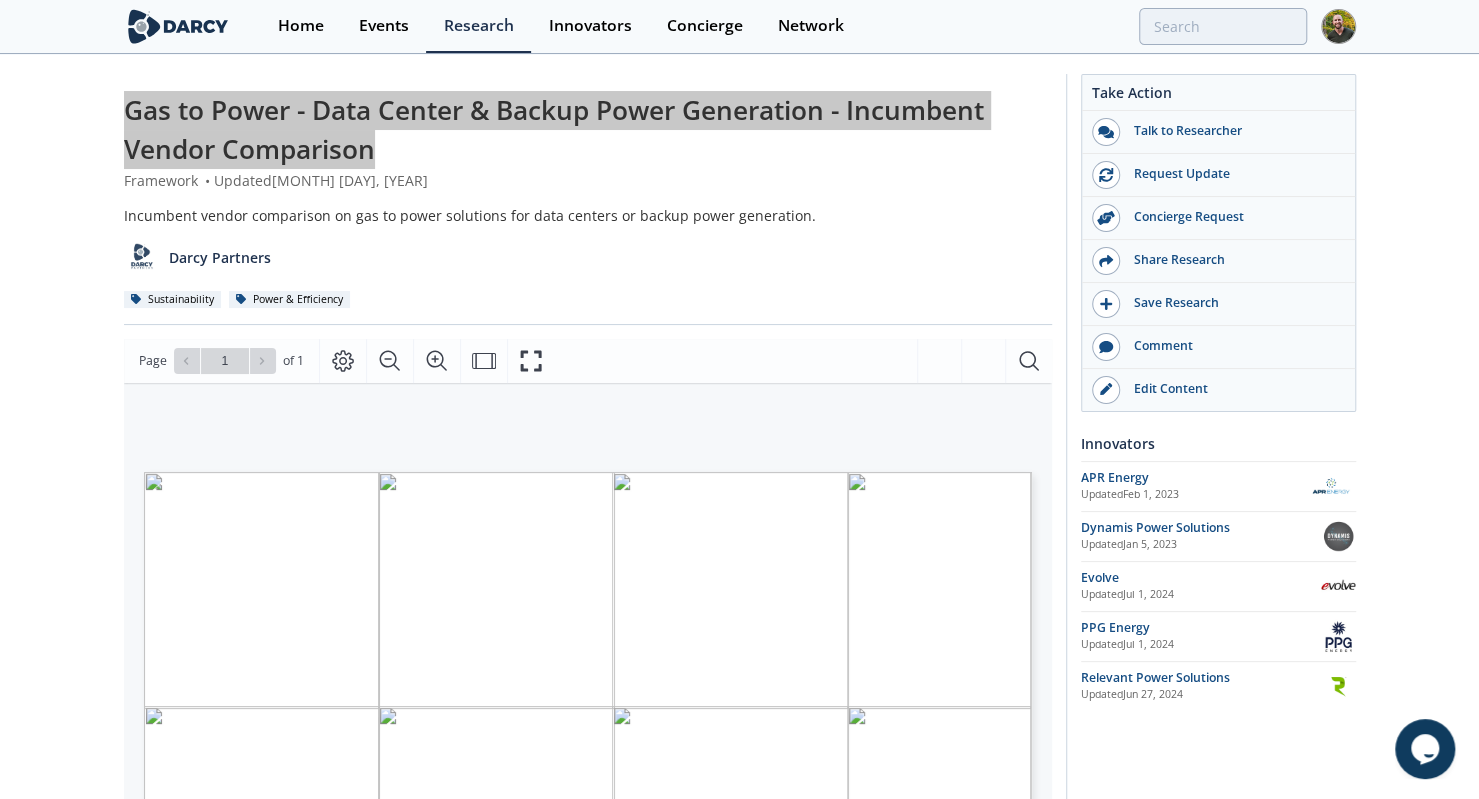 type on "load bank" 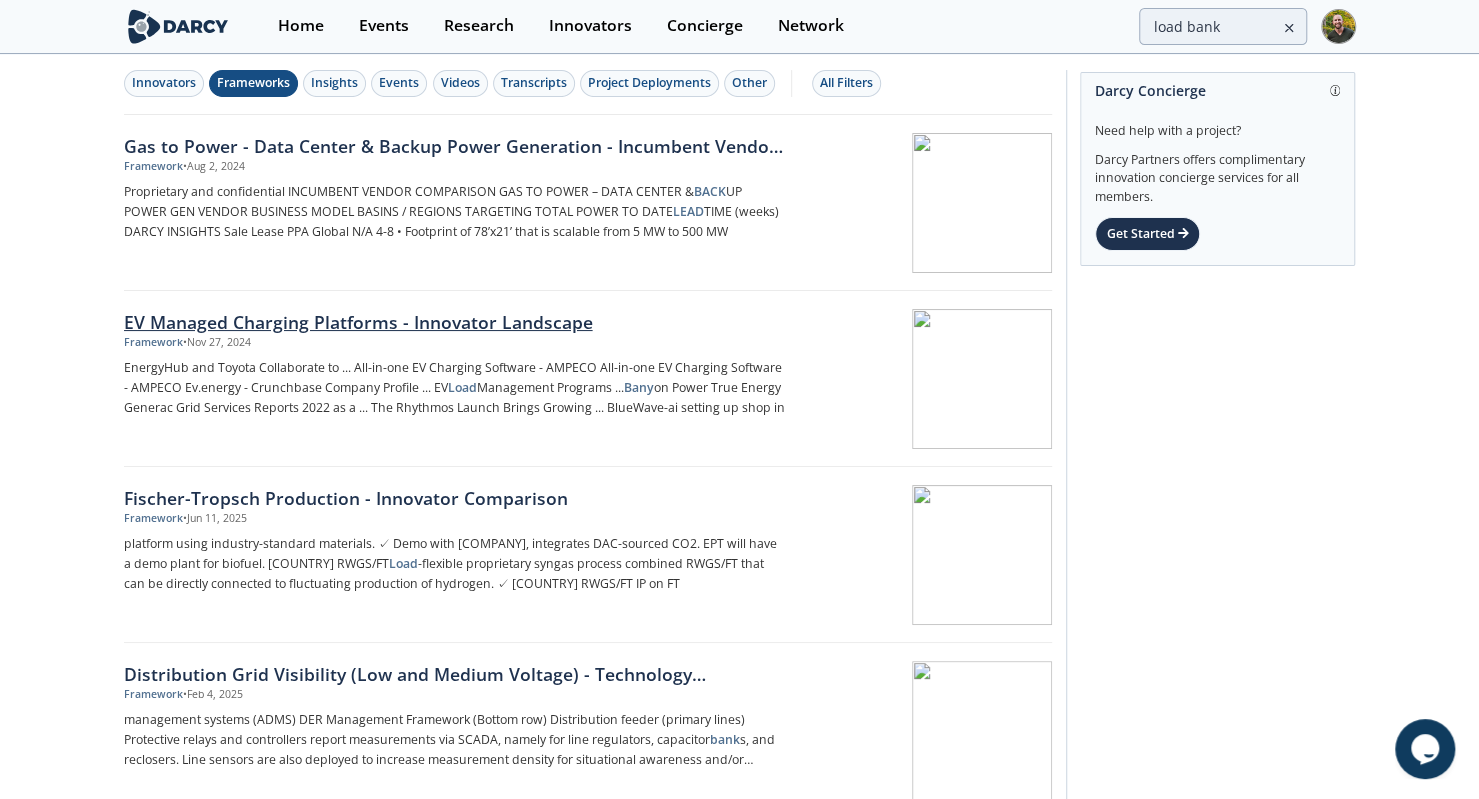 scroll, scrollTop: 0, scrollLeft: 0, axis: both 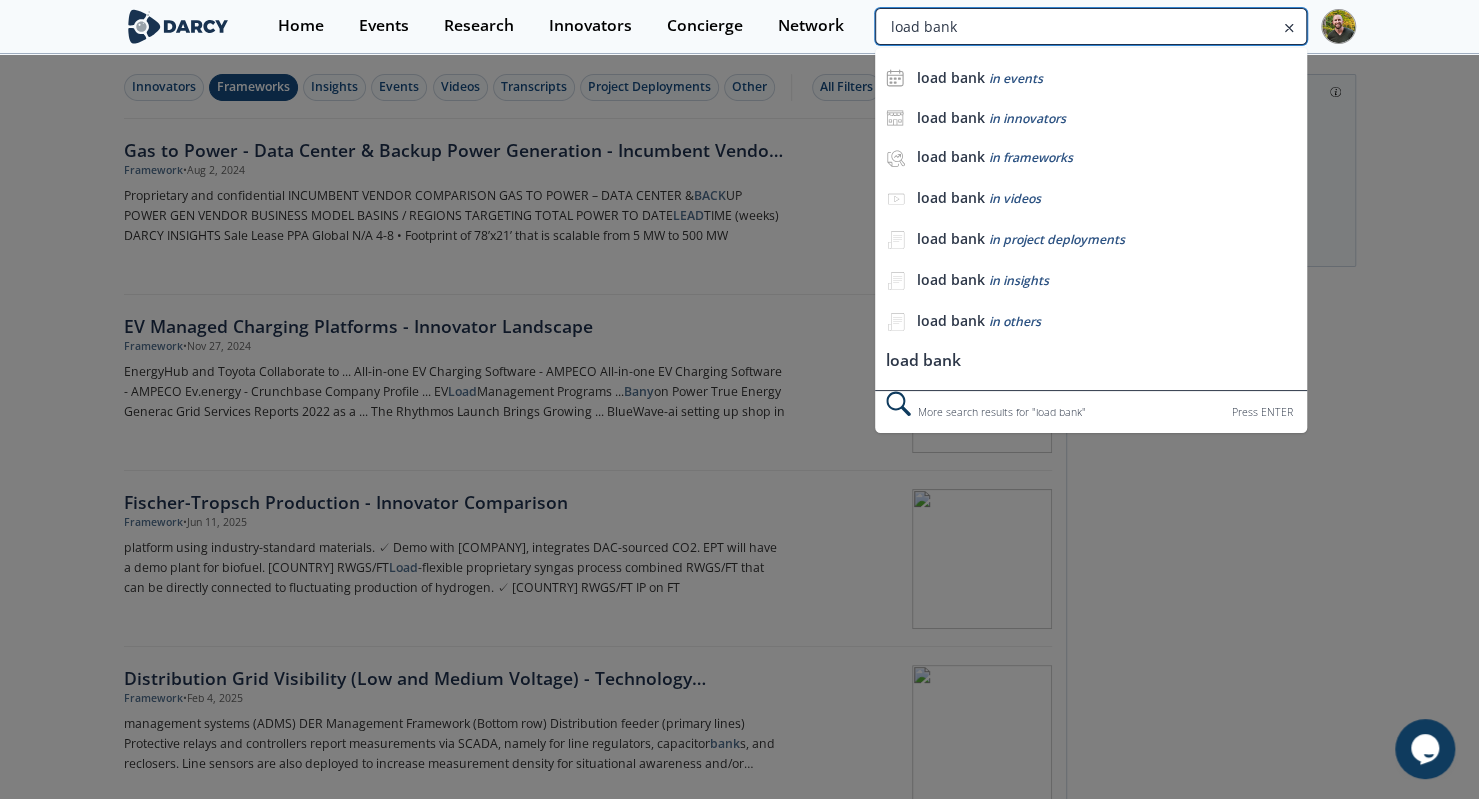 click on "load bank" at bounding box center [1090, 26] 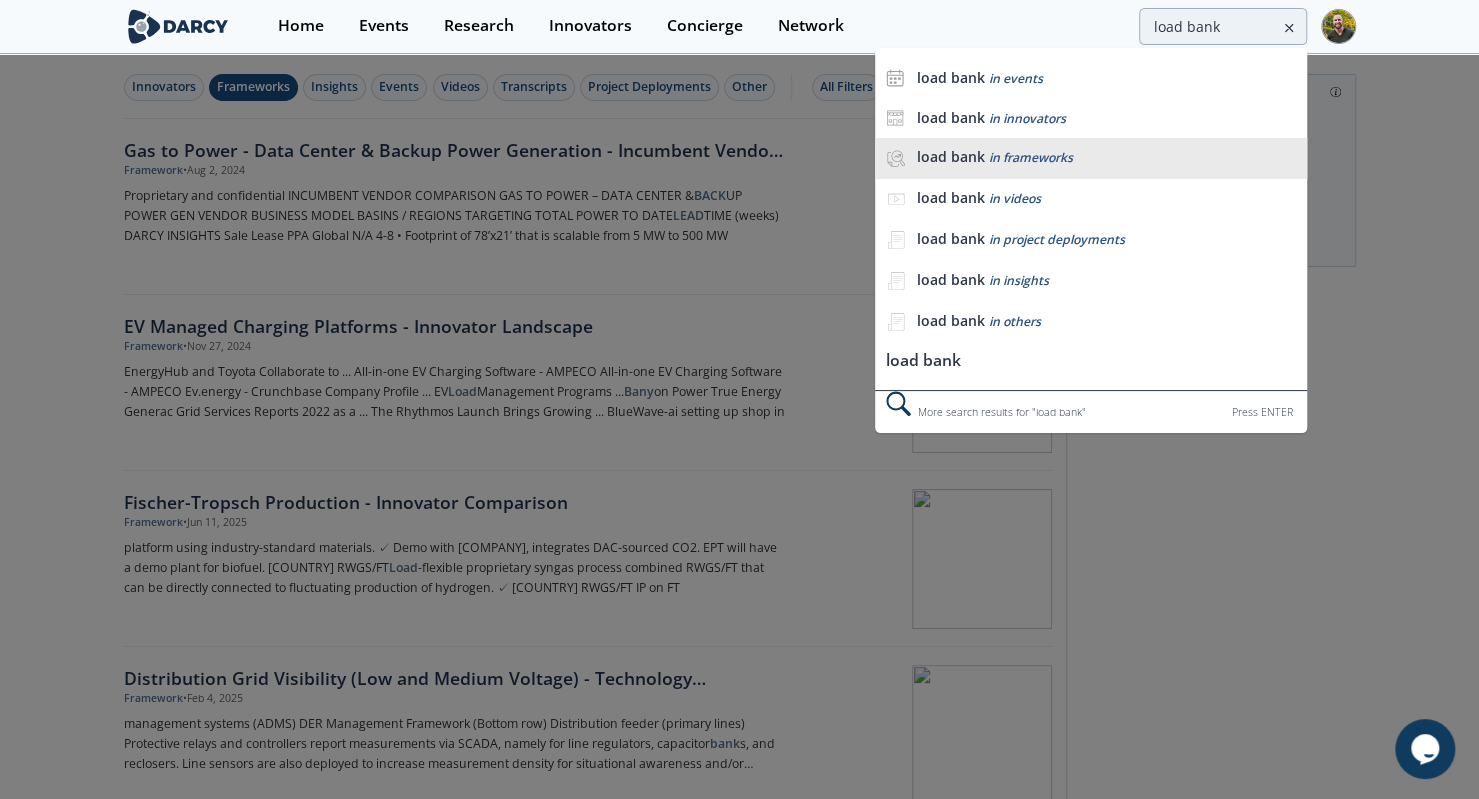 click on "in frameworks" at bounding box center (1030, 157) 